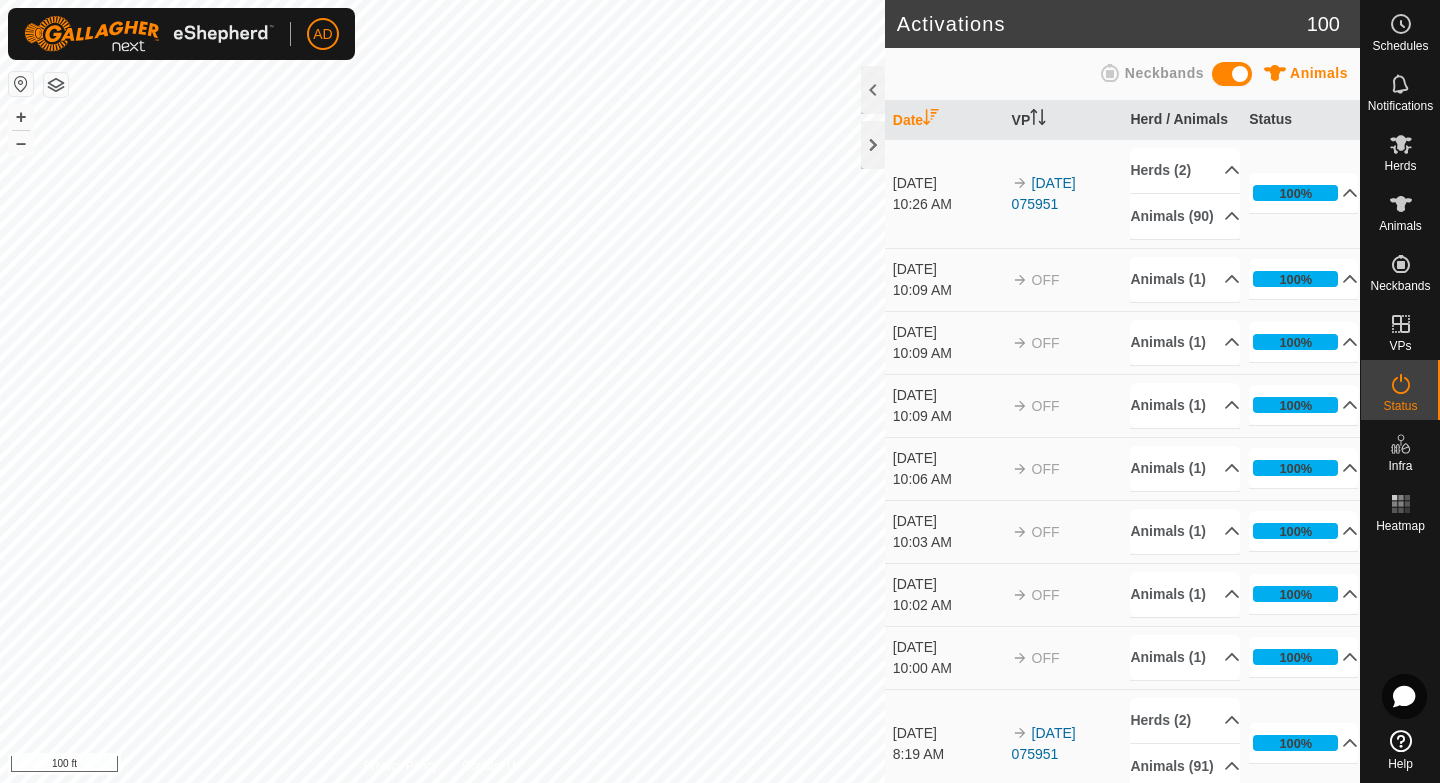 scroll, scrollTop: 0, scrollLeft: 0, axis: both 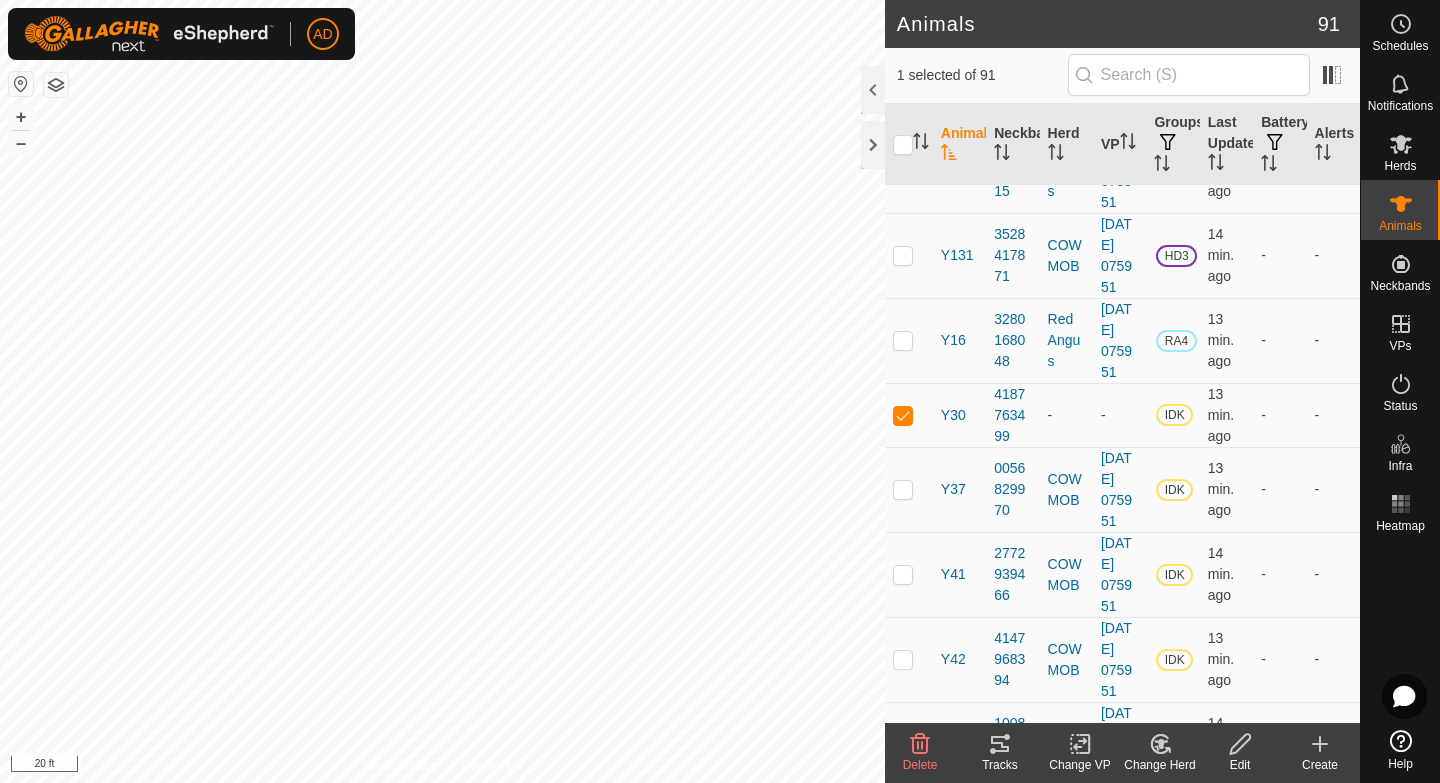 click 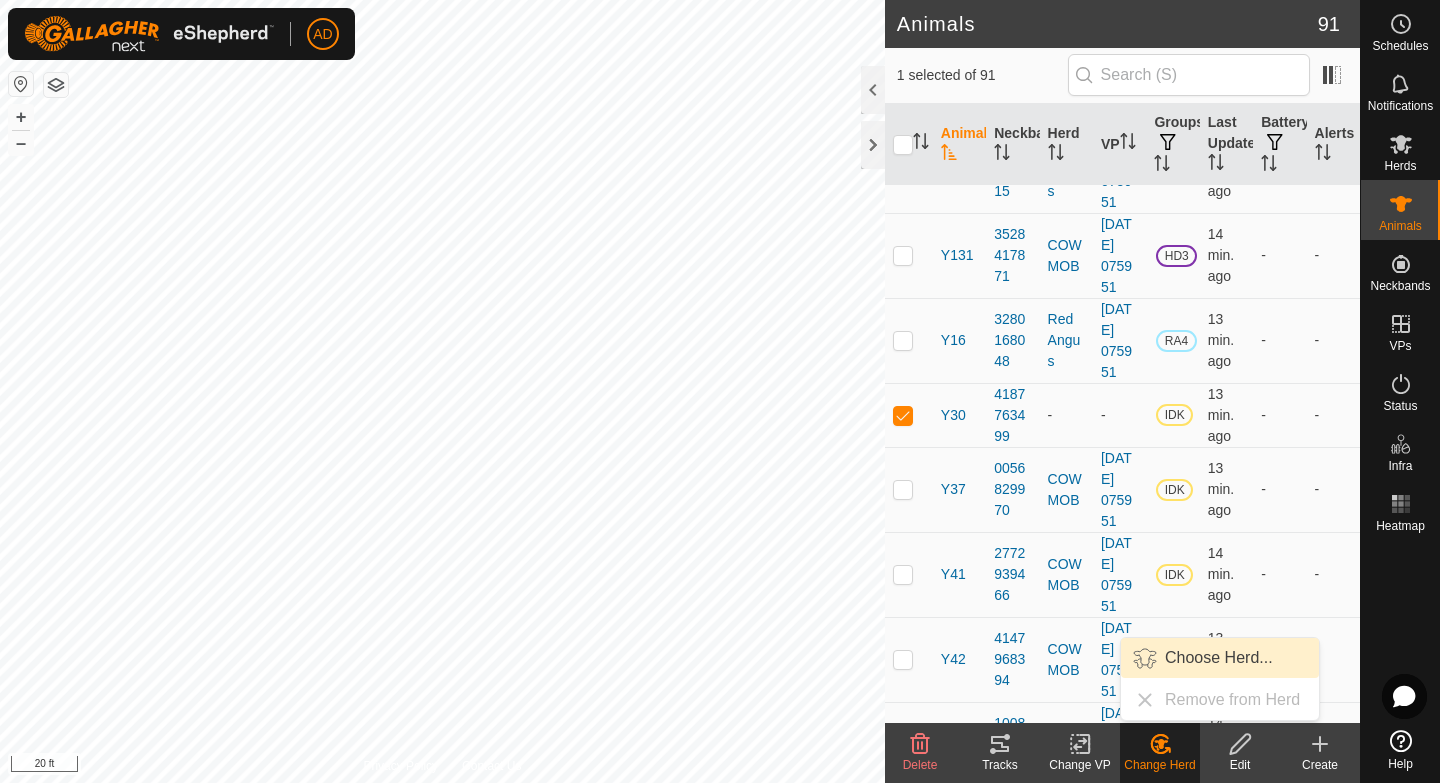 click on "Choose Herd..." at bounding box center [1220, 658] 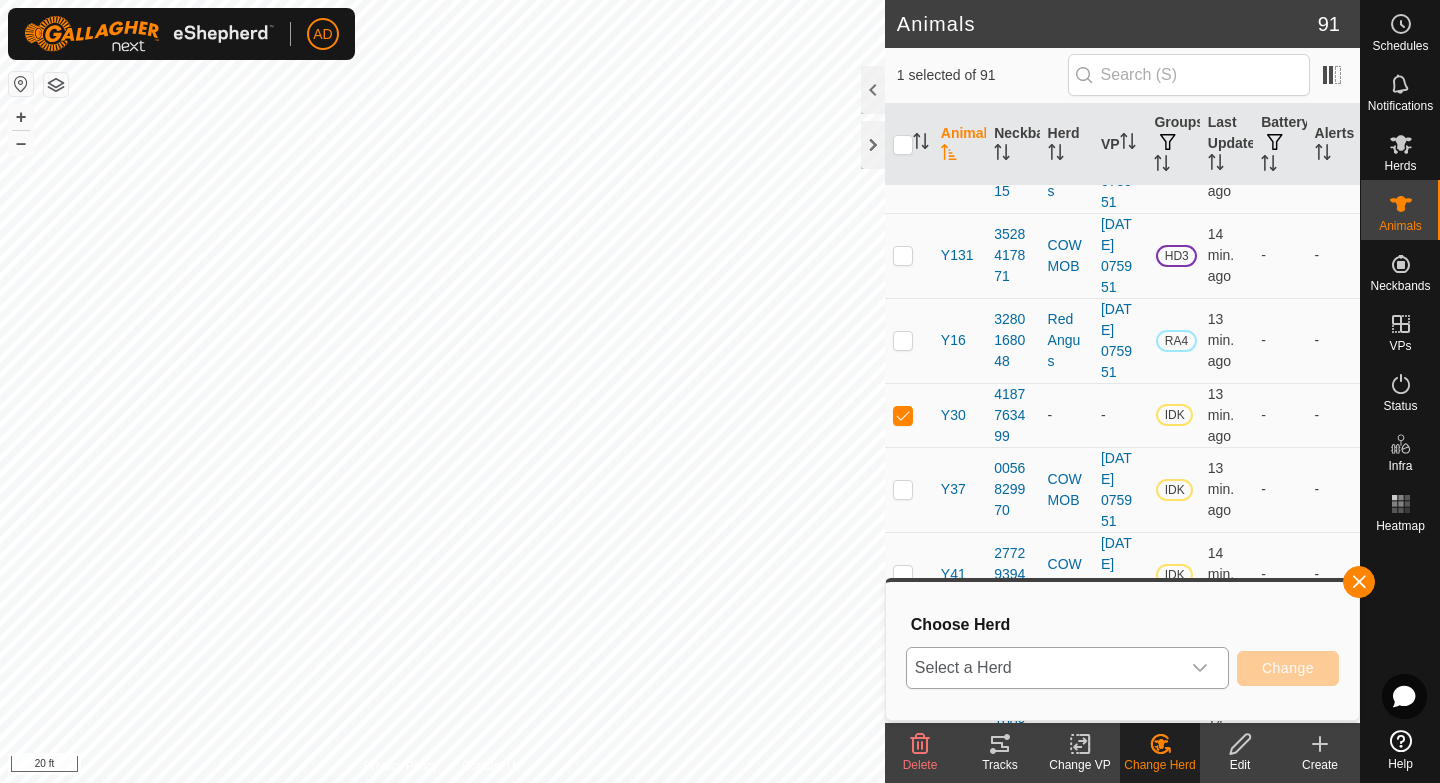 click on "Select a Herd" at bounding box center [1043, 668] 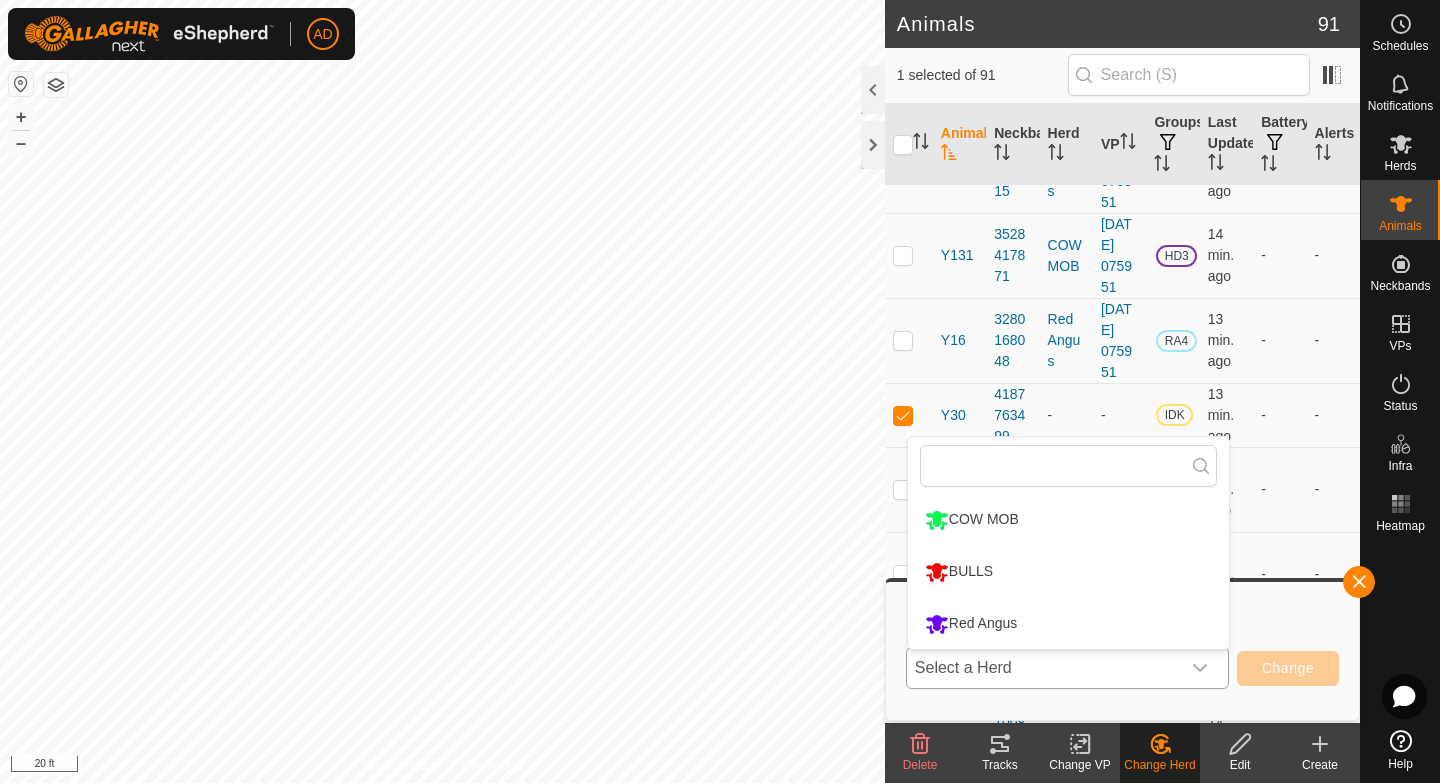 click on "COW MOB" at bounding box center [1068, 520] 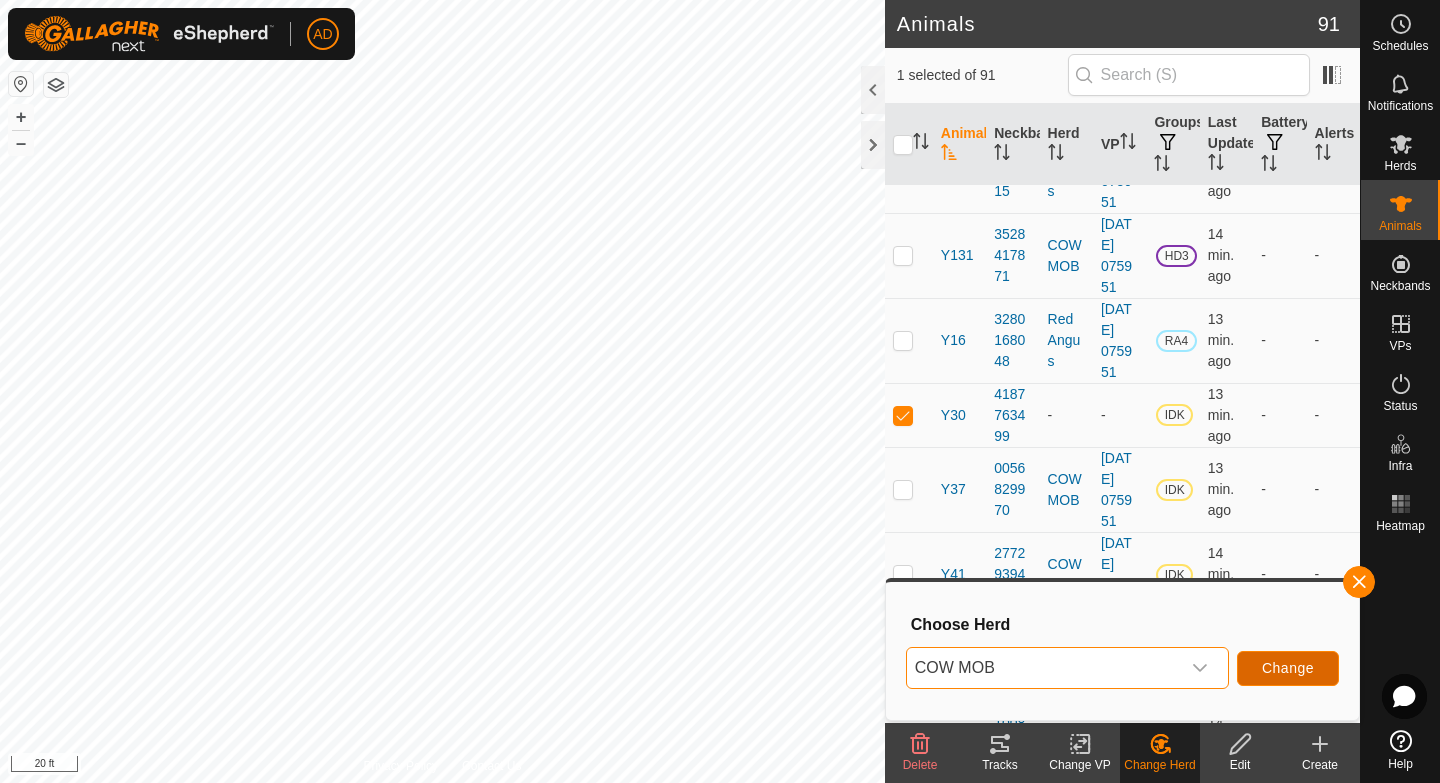click on "Change" at bounding box center [1288, 668] 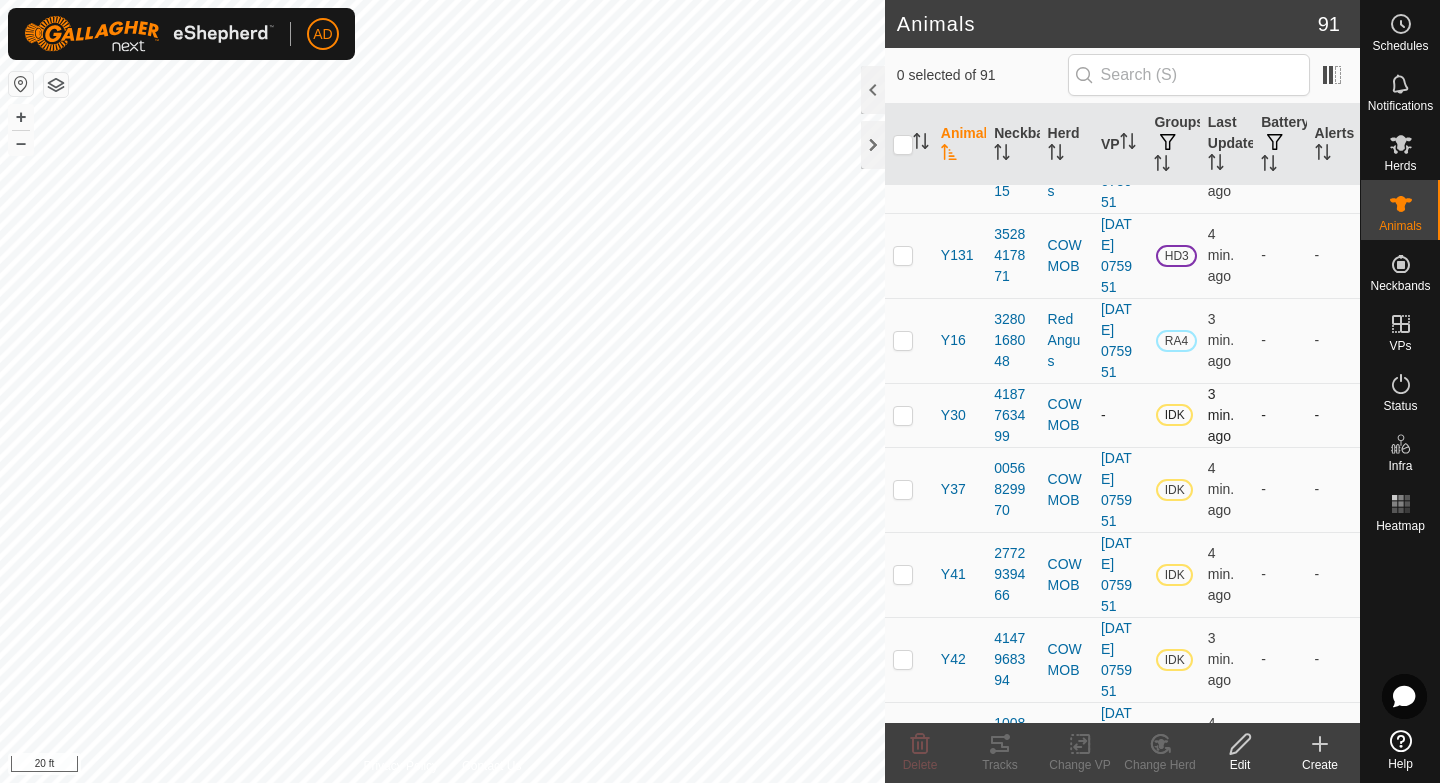 click at bounding box center (903, 415) 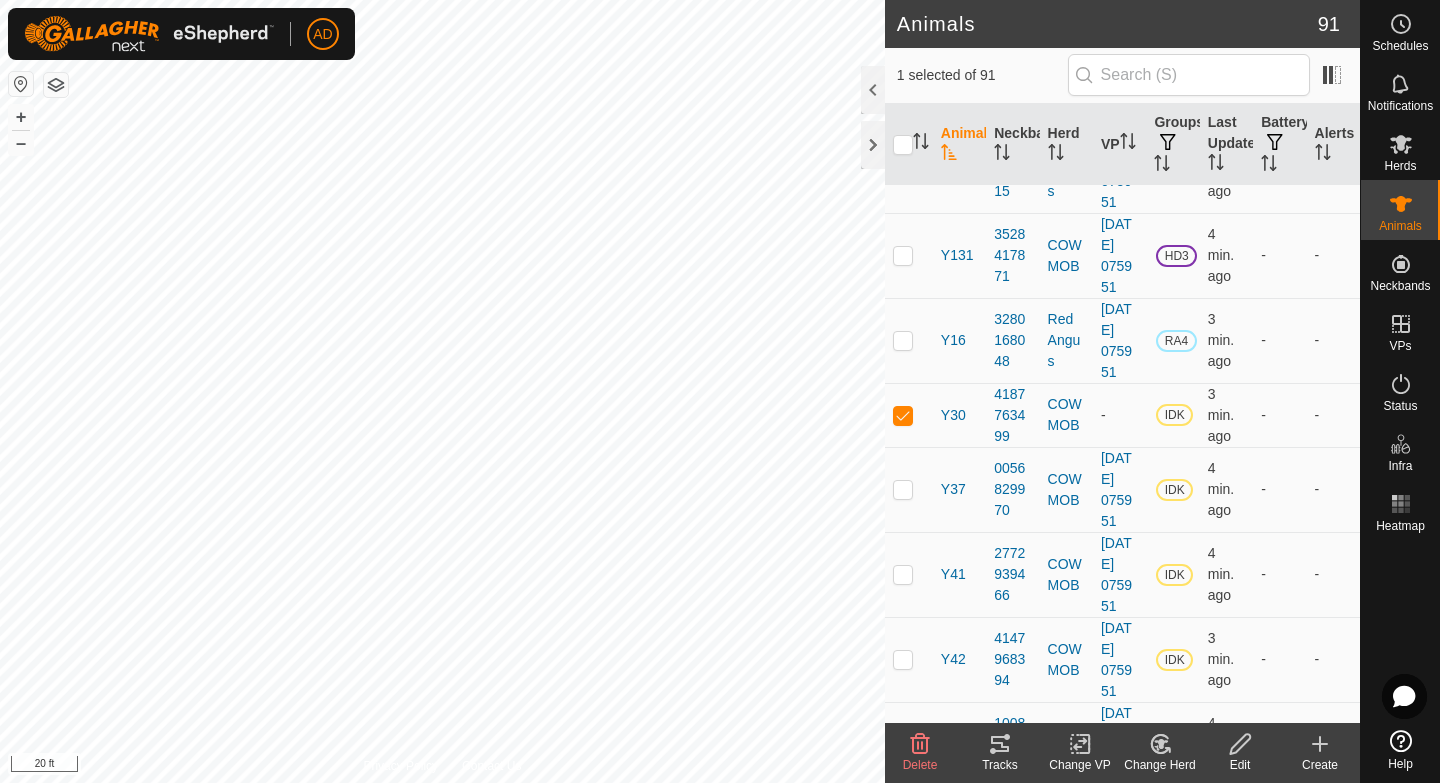 click 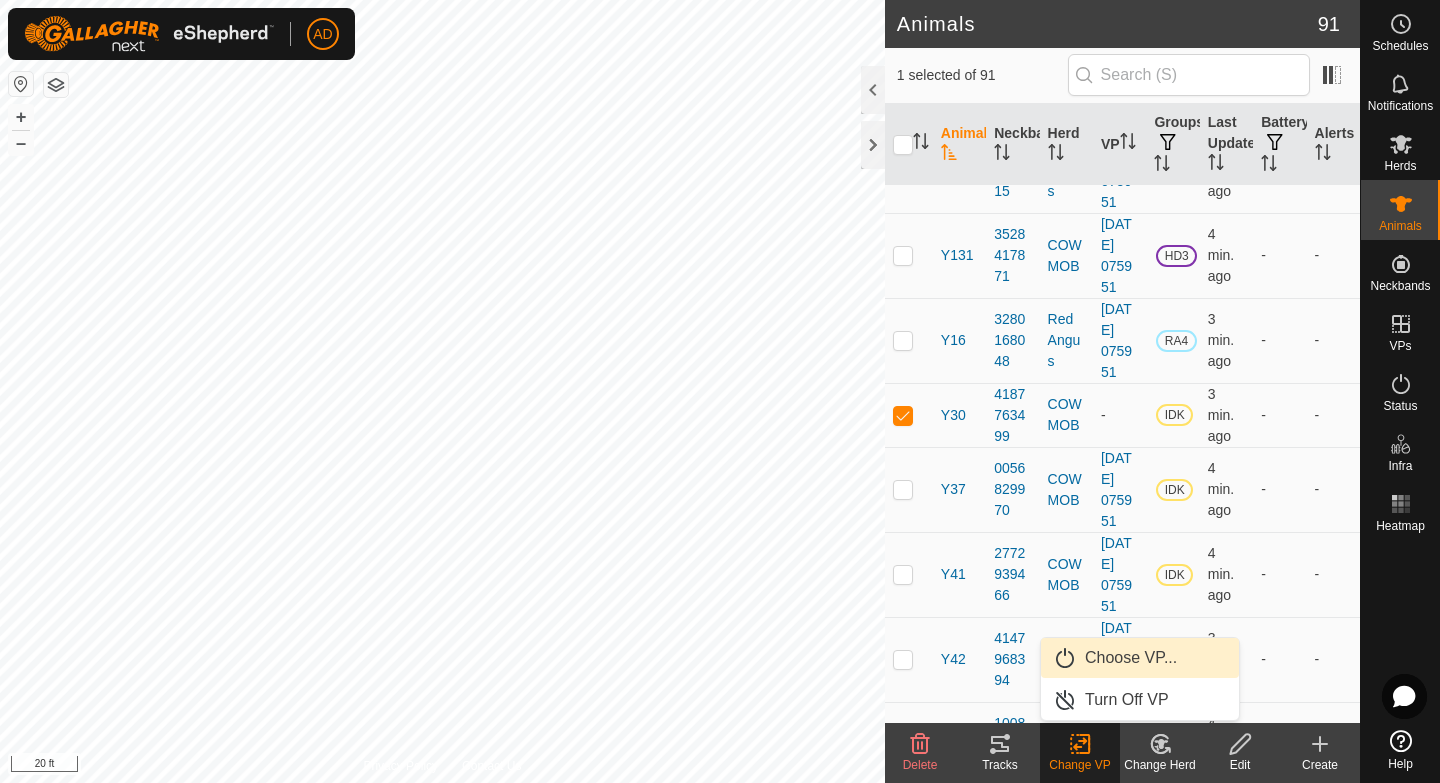 click on "Choose VP..." at bounding box center [1140, 658] 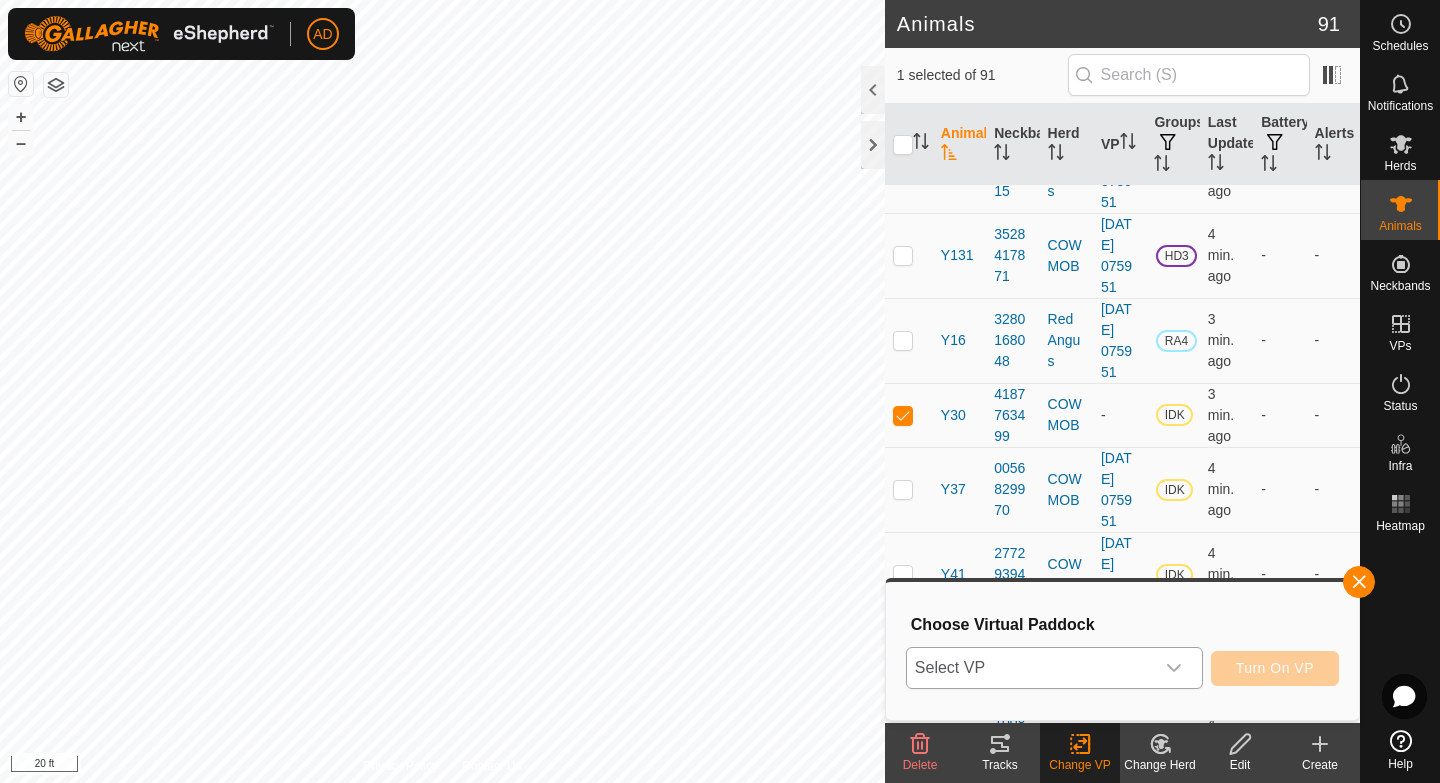 click on "Select VP" at bounding box center [1030, 668] 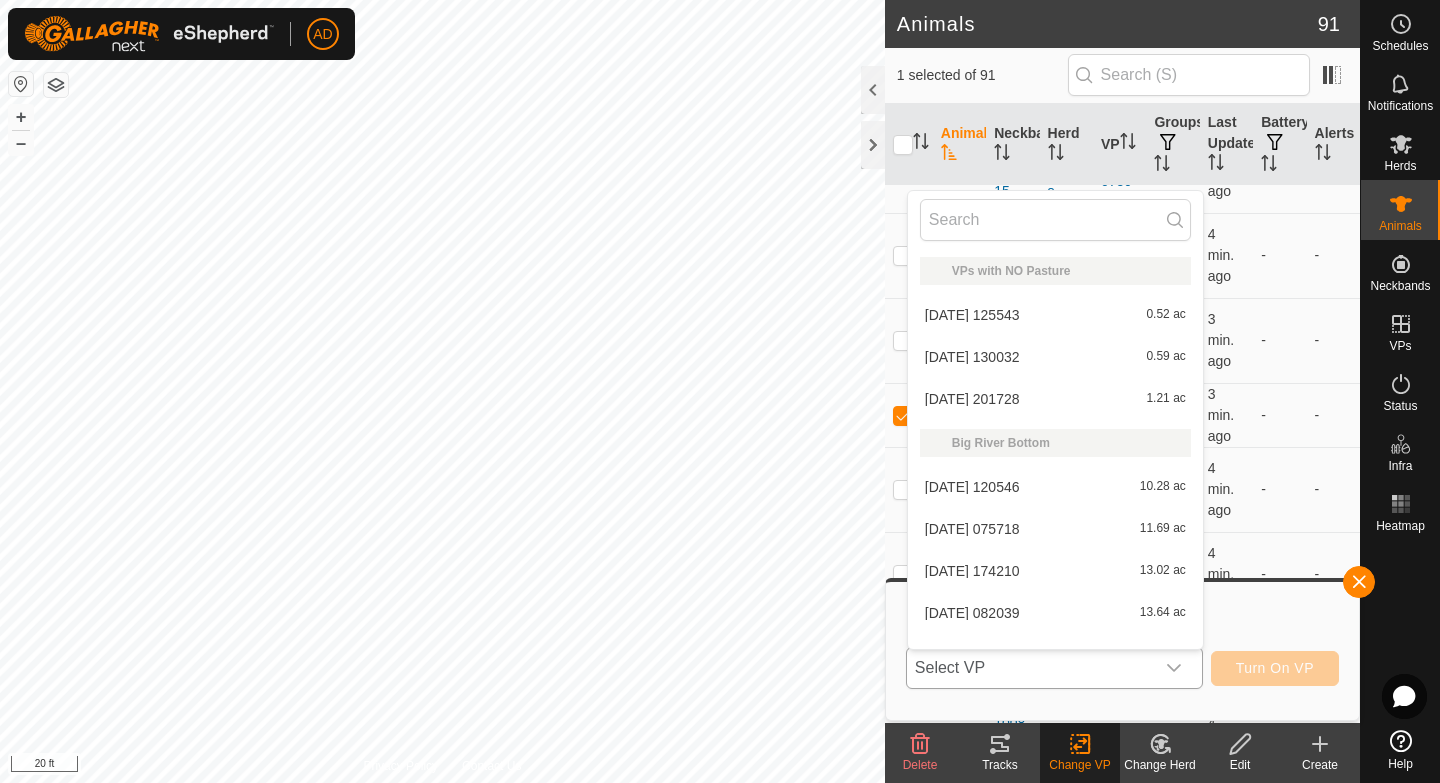 scroll, scrollTop: 26, scrollLeft: 0, axis: vertical 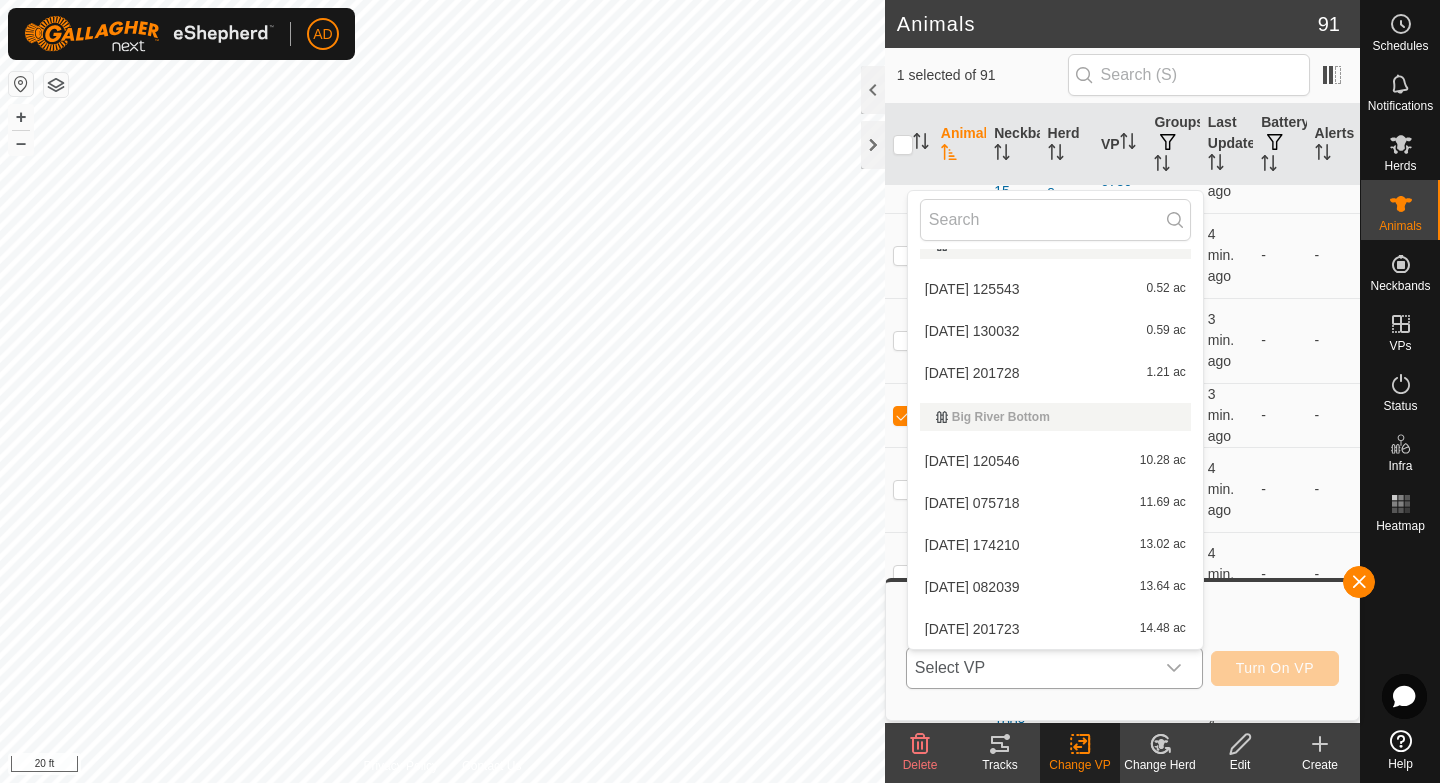 click on "[DATE] 201728  1.21 ac" at bounding box center [1055, 373] 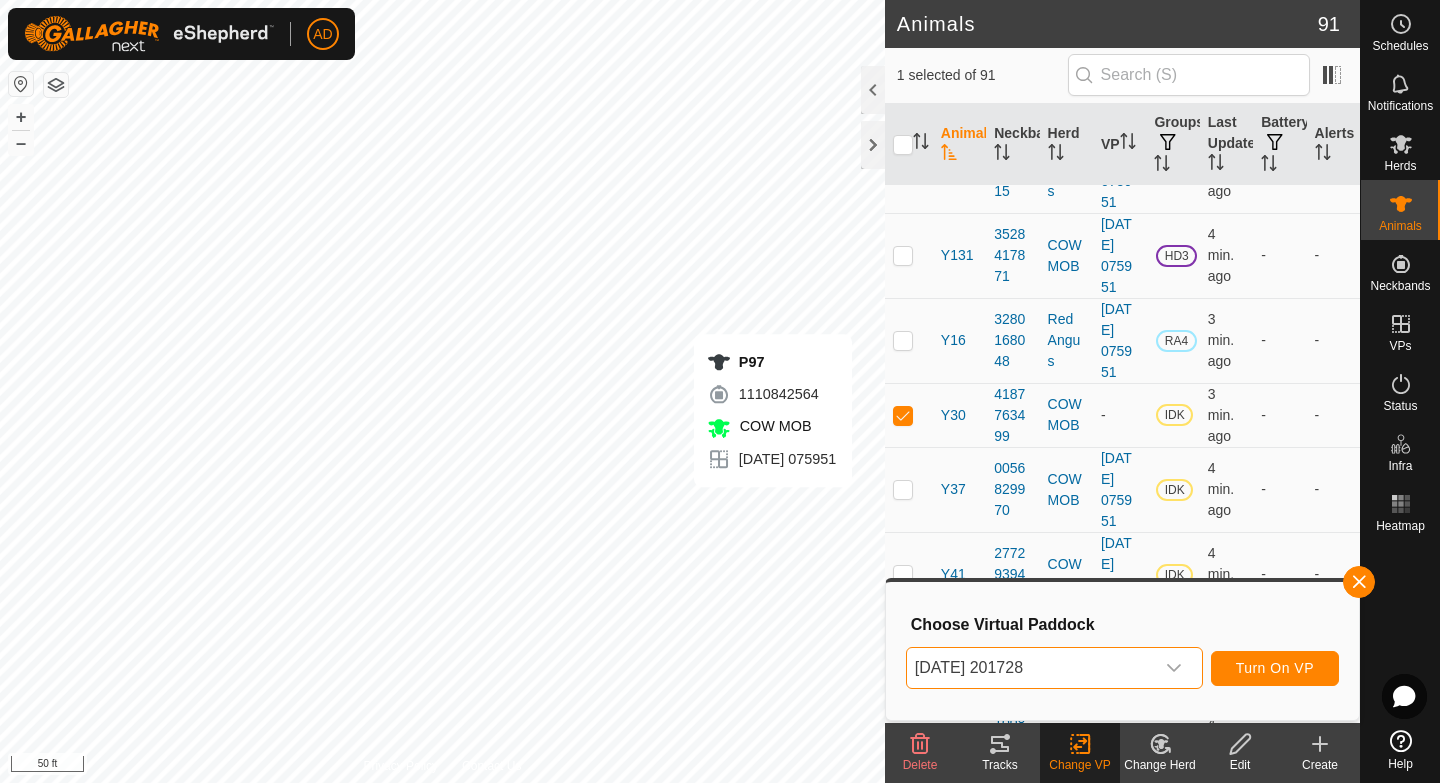 click at bounding box center (1174, 668) 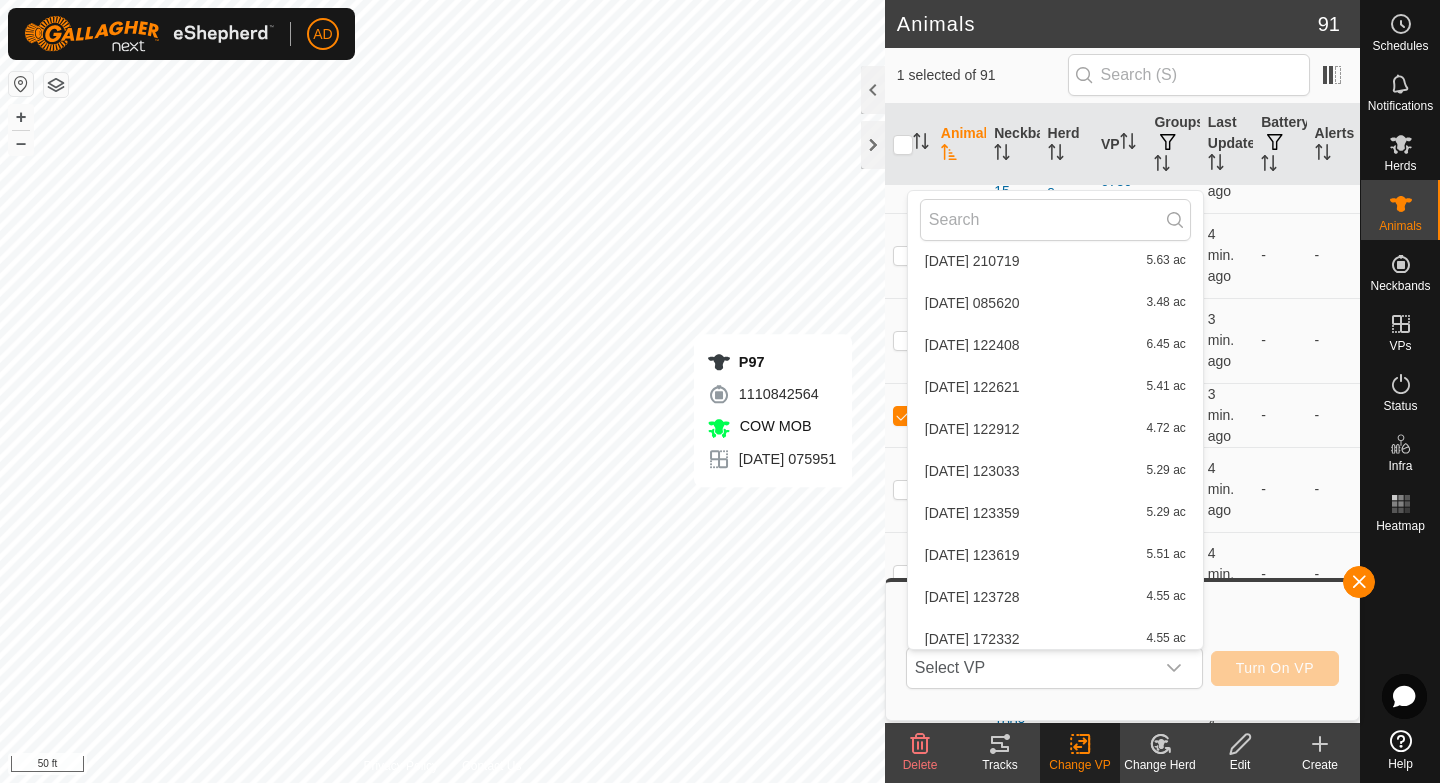 scroll, scrollTop: 2398, scrollLeft: 0, axis: vertical 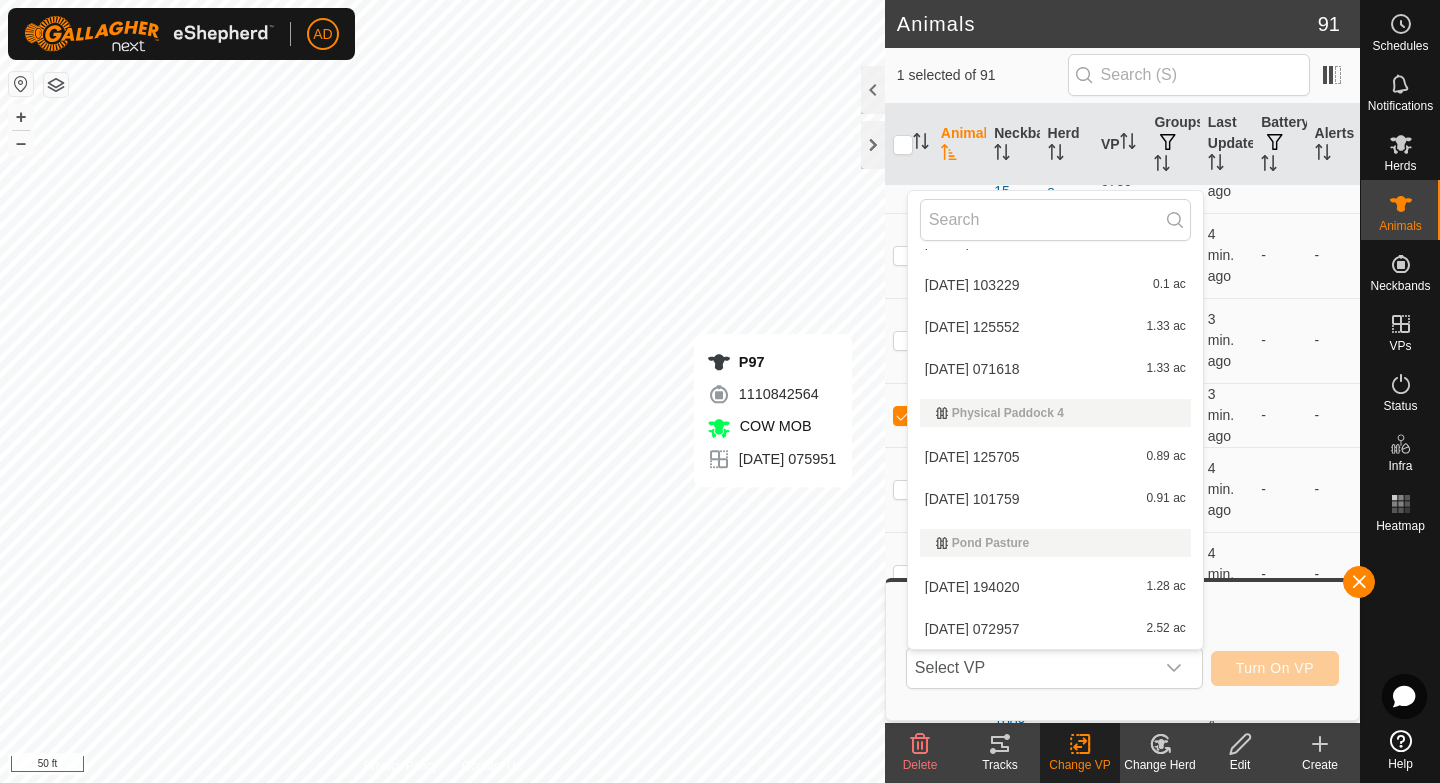 click on "[DATE] 101759  0.91 ac" at bounding box center (1055, 499) 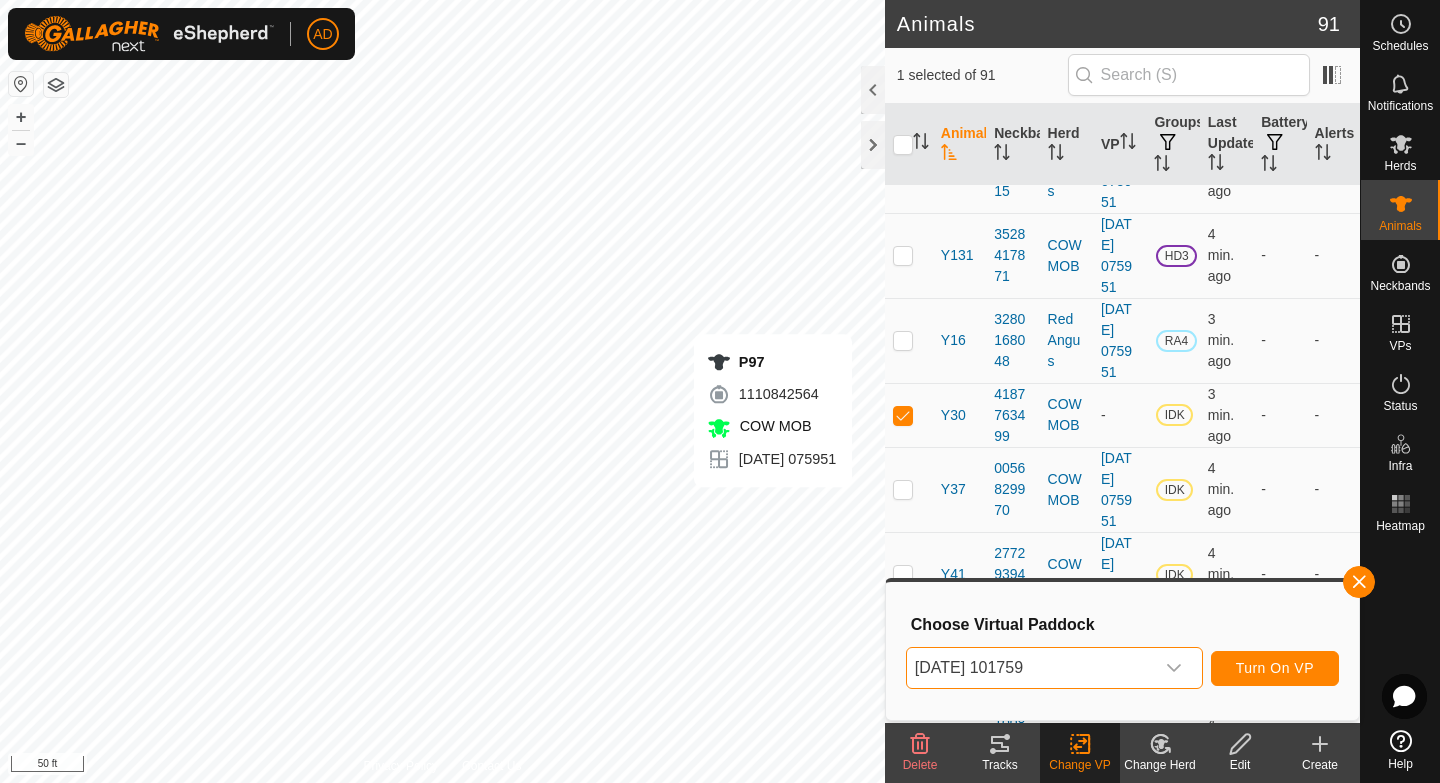 click on "[DATE] 101759" at bounding box center [1030, 668] 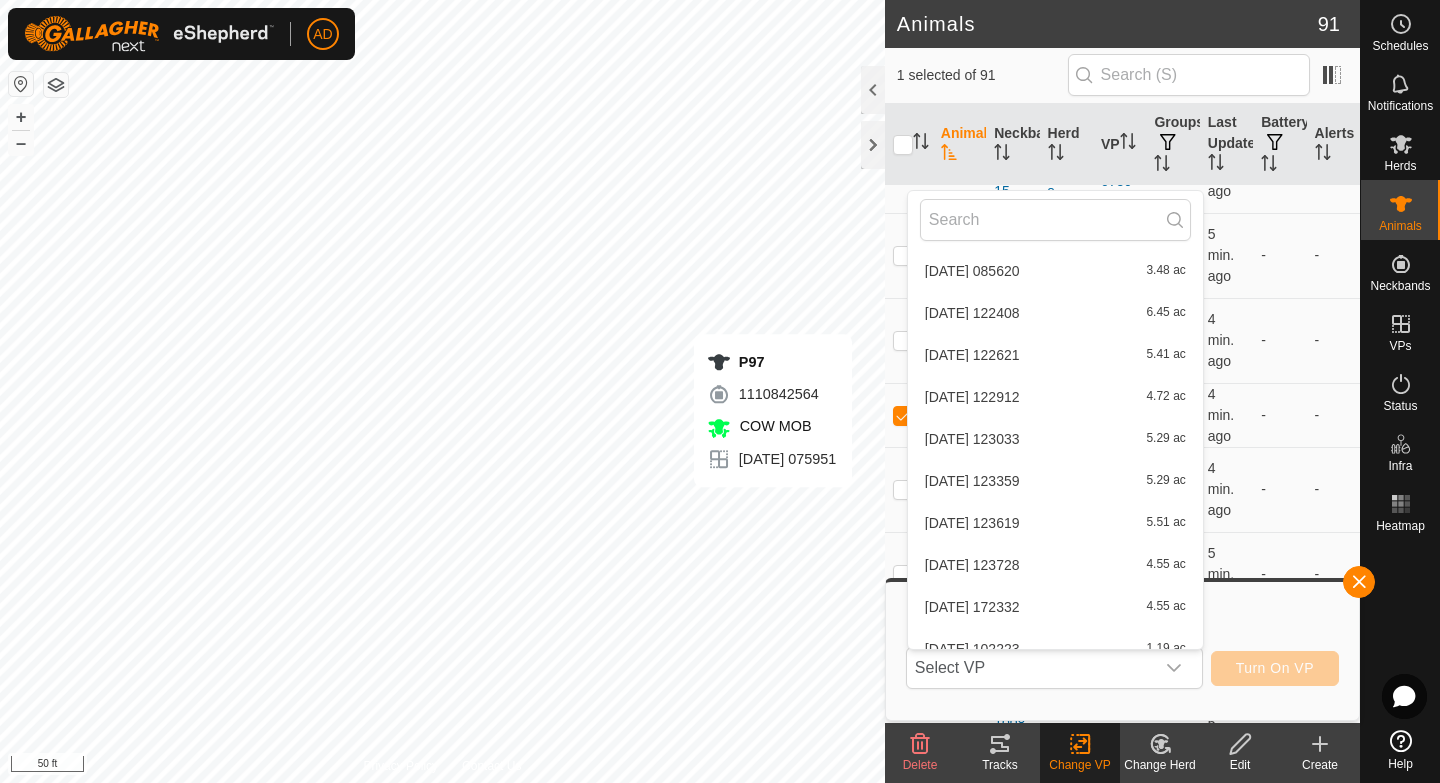 scroll, scrollTop: 1268, scrollLeft: 0, axis: vertical 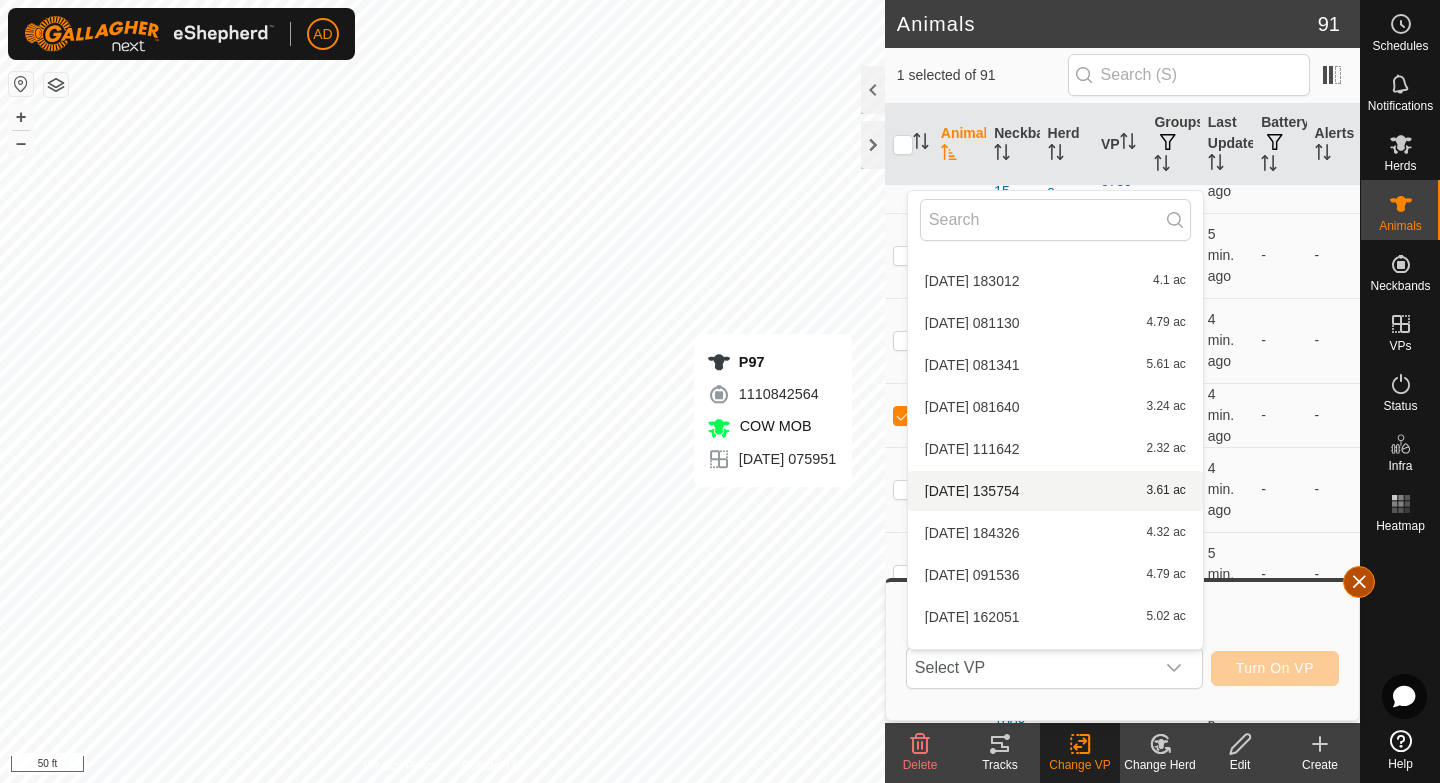 click at bounding box center (1359, 582) 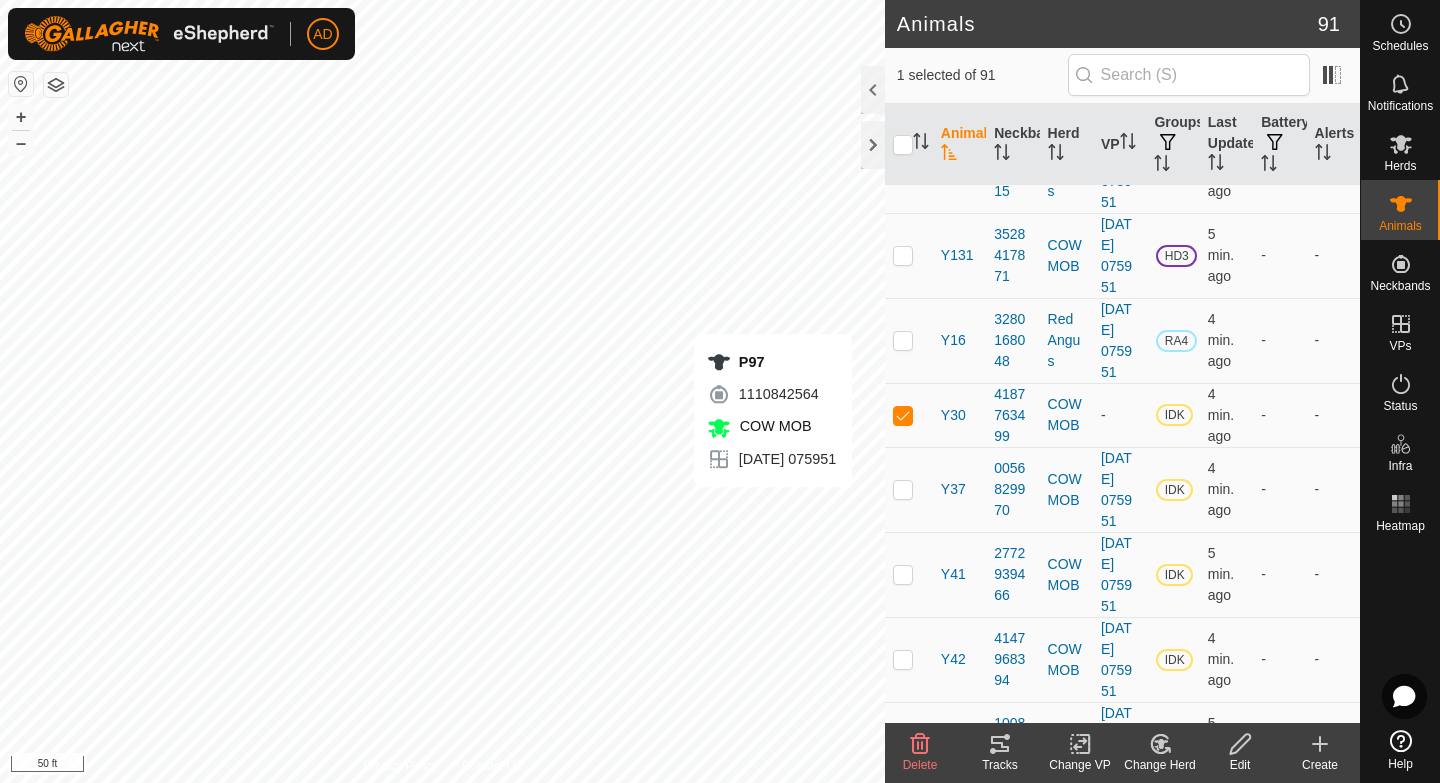 click 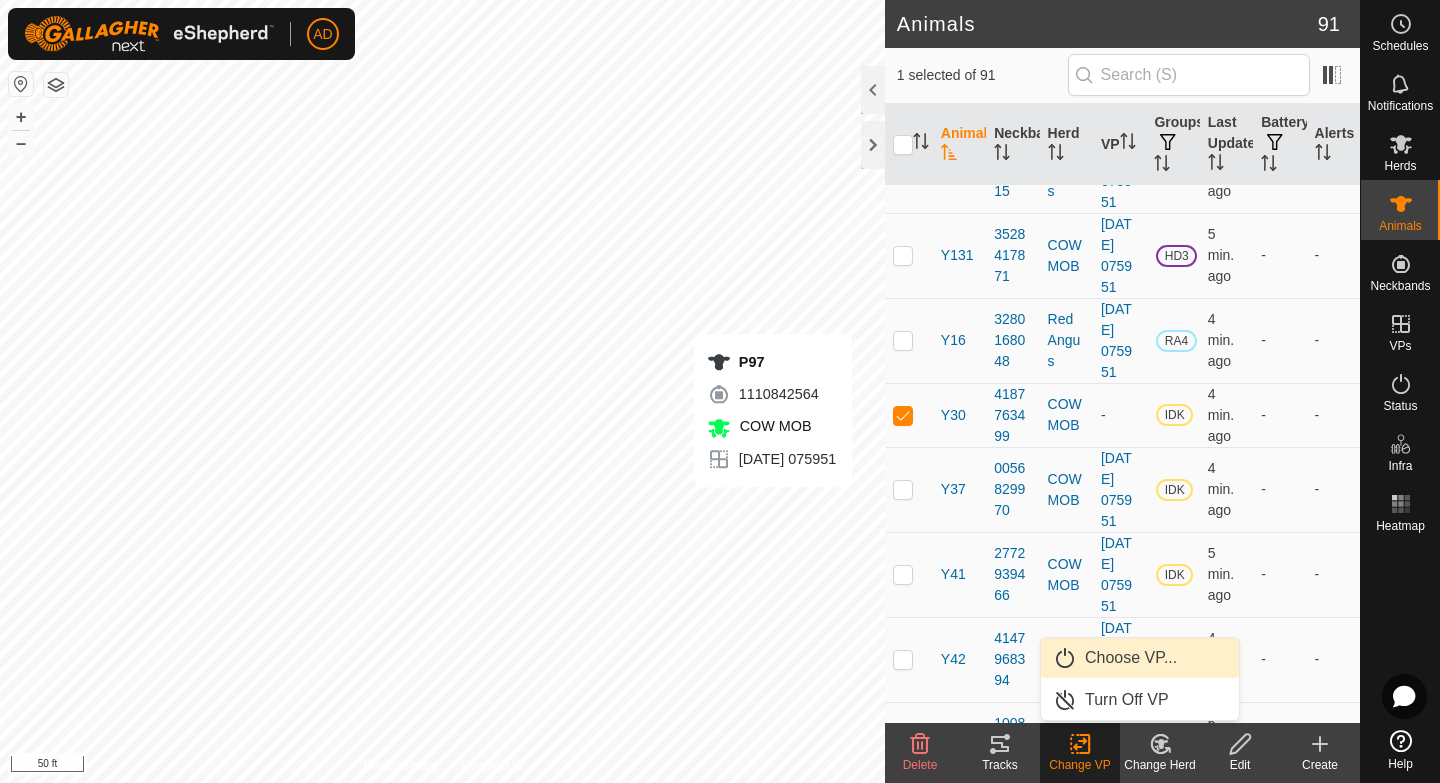 click on "Choose VP..." at bounding box center (1140, 658) 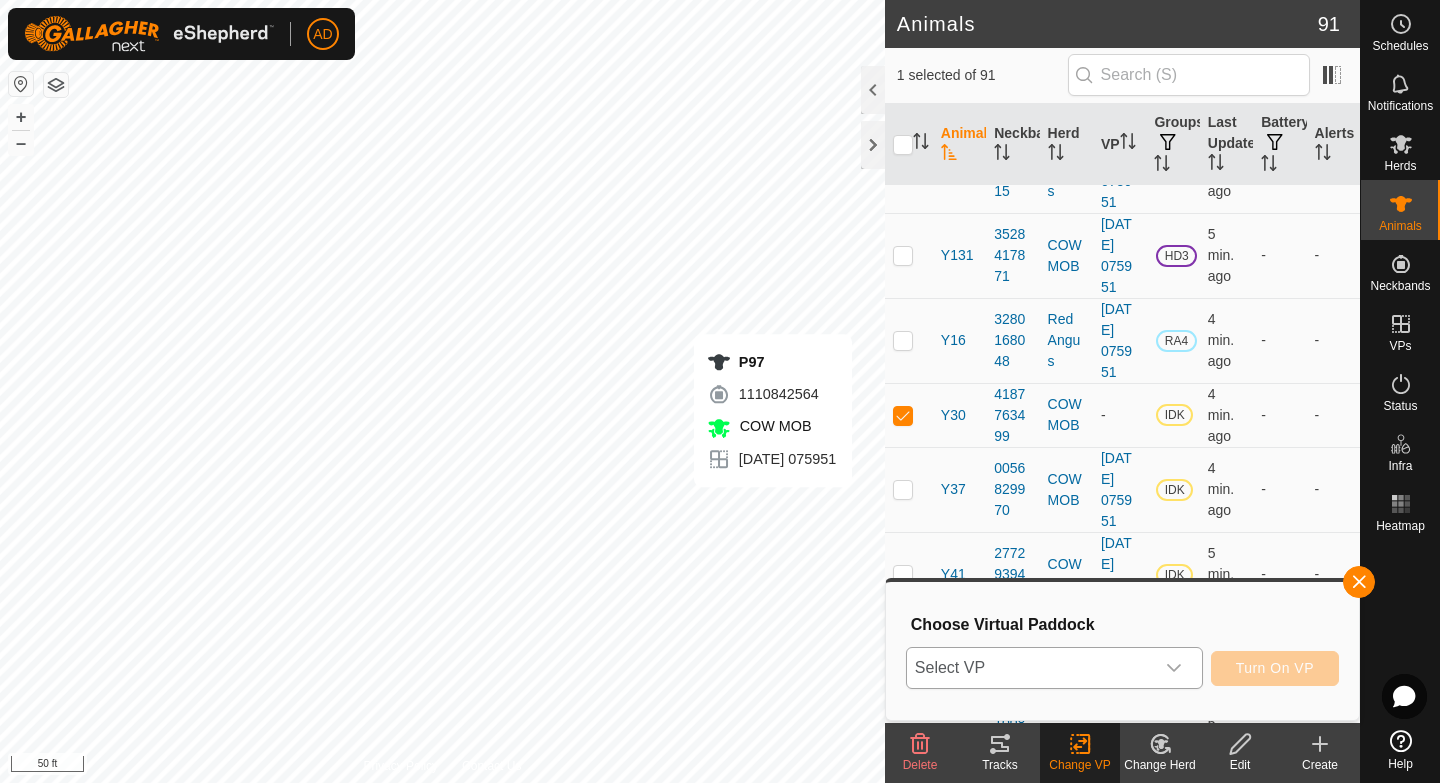 click on "Select VP" at bounding box center [1030, 668] 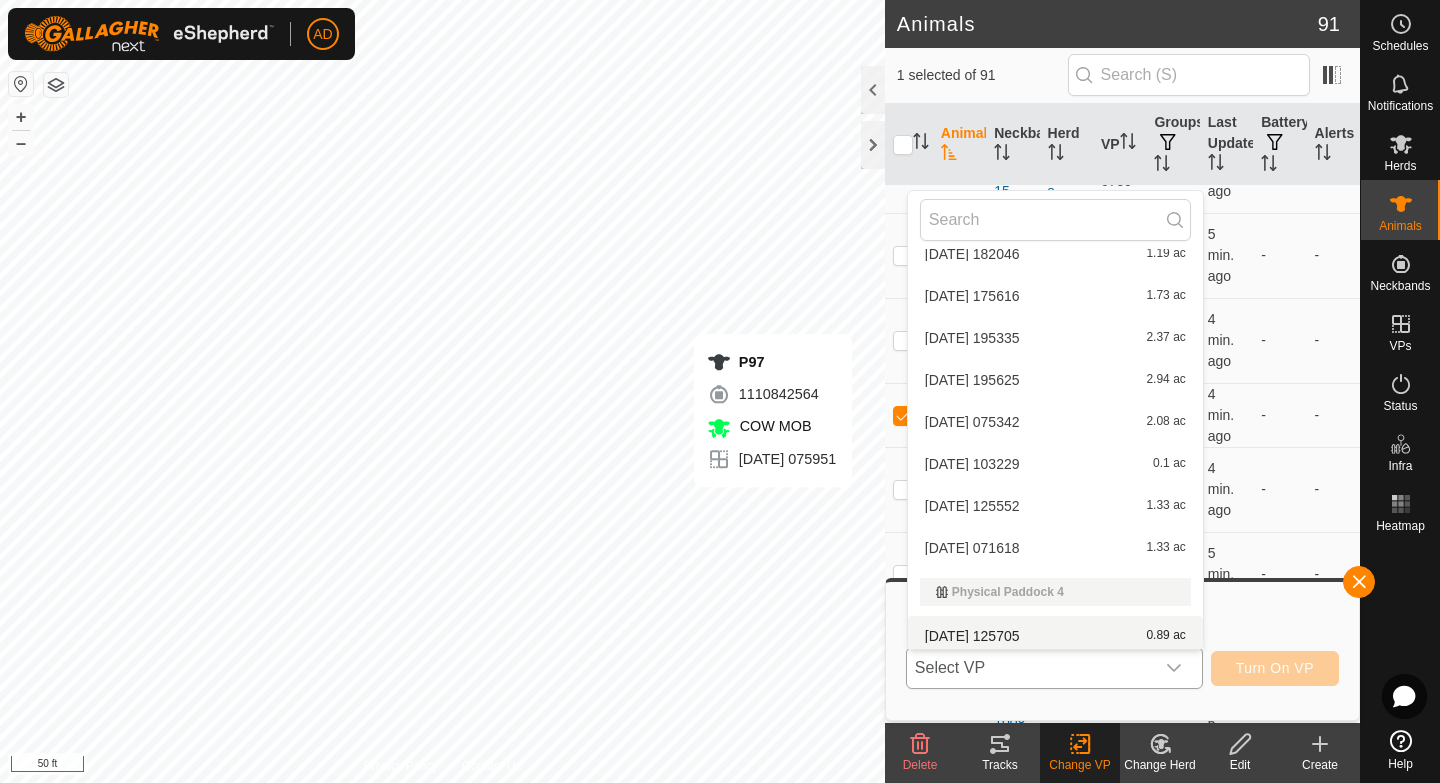 scroll, scrollTop: 2226, scrollLeft: 0, axis: vertical 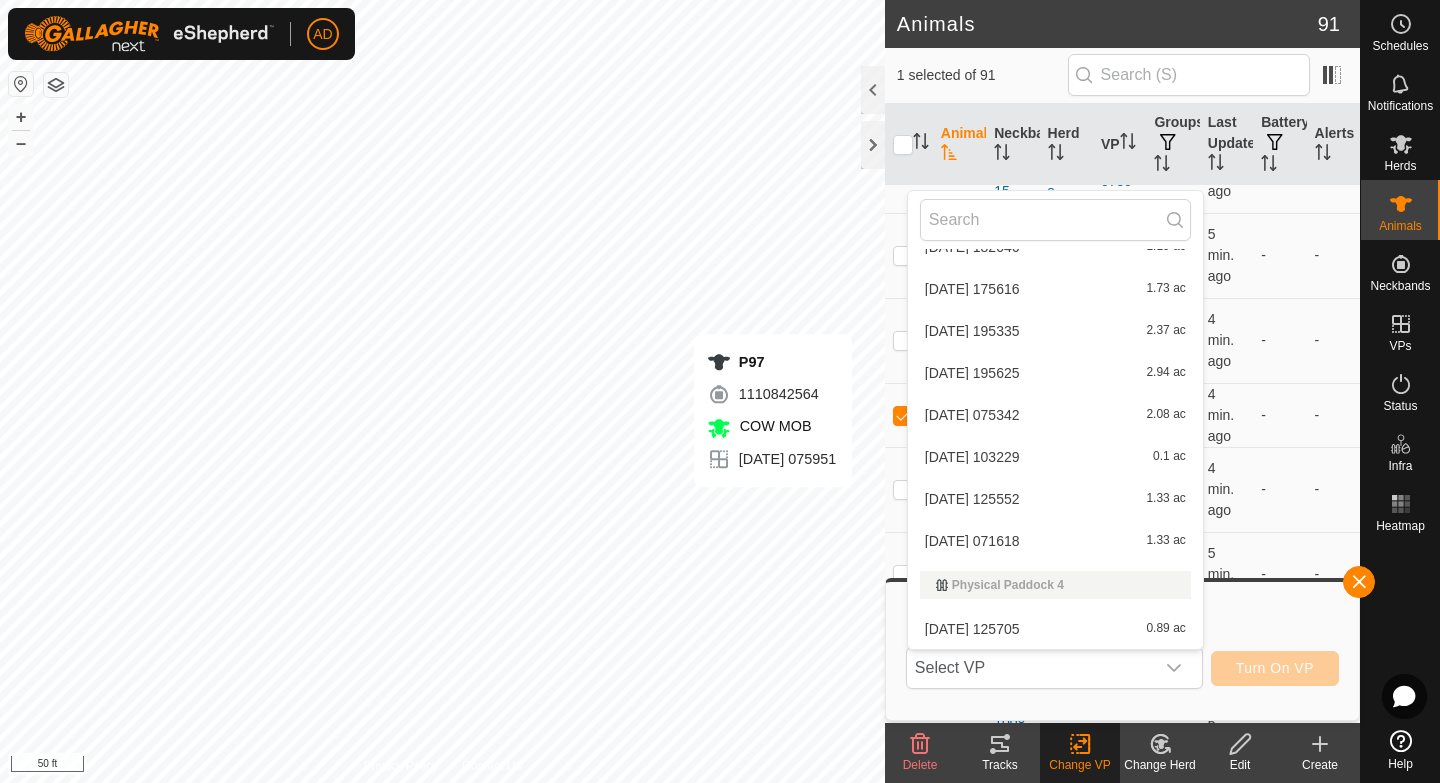 click on "Choose Virtual Paddock" at bounding box center (1125, 624) 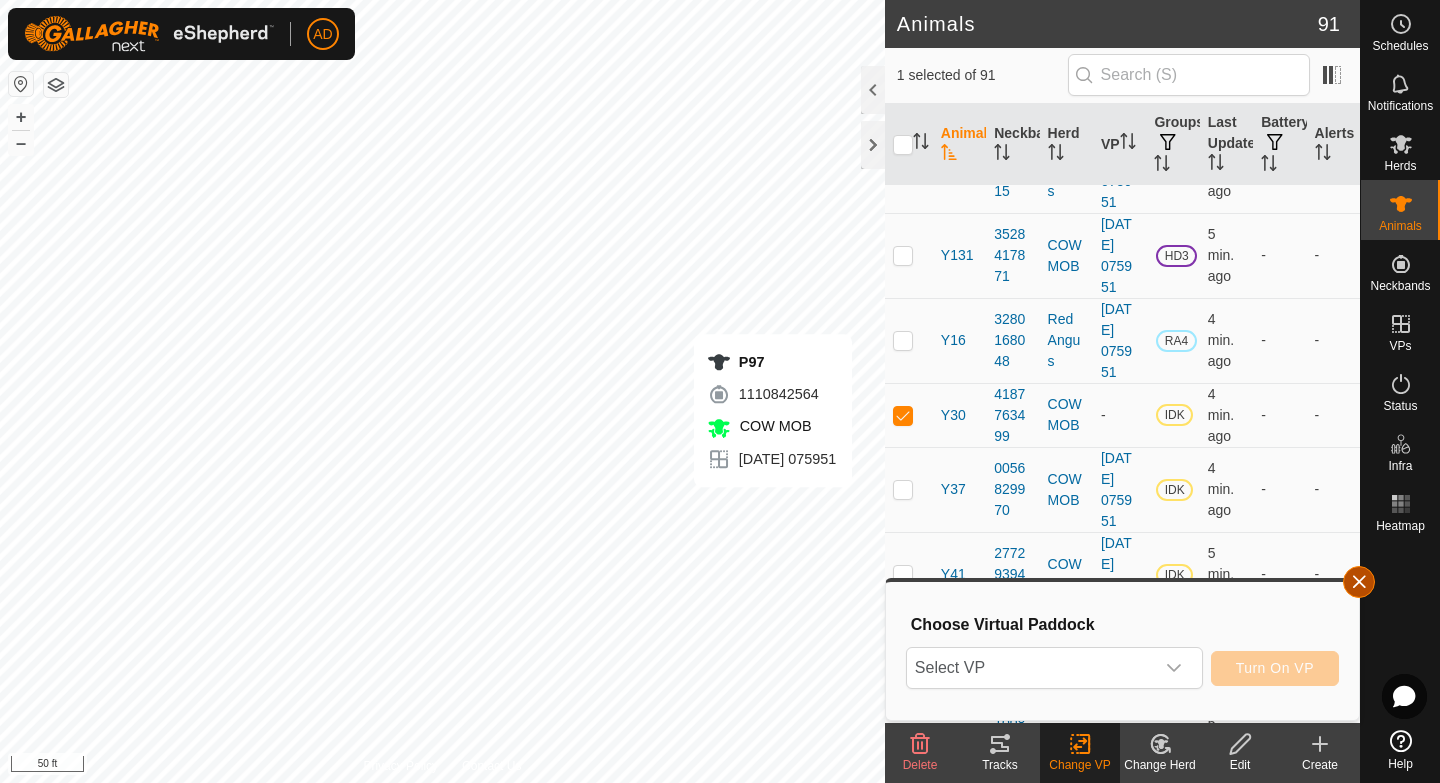 click at bounding box center [1359, 582] 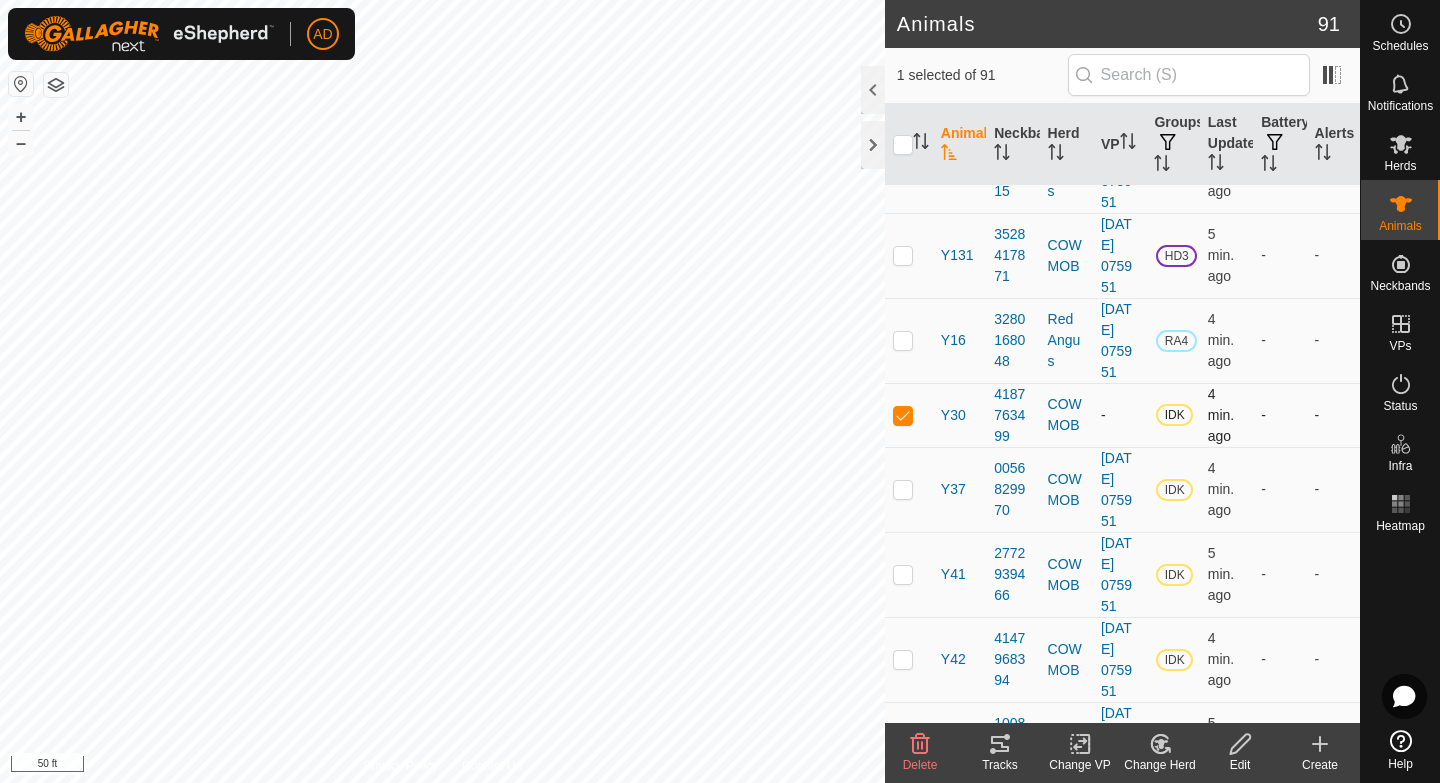 click at bounding box center (903, 415) 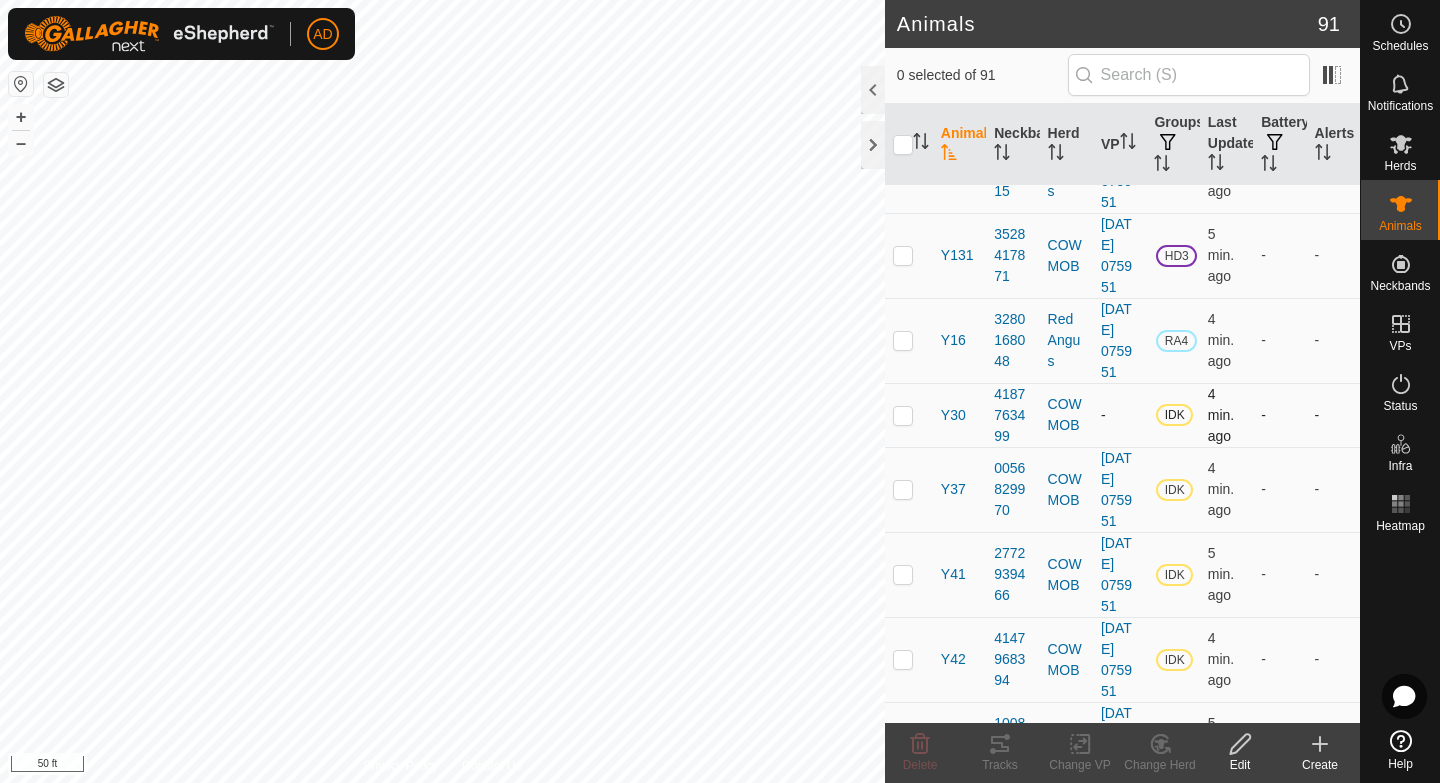 click on "-" at bounding box center (1119, 415) 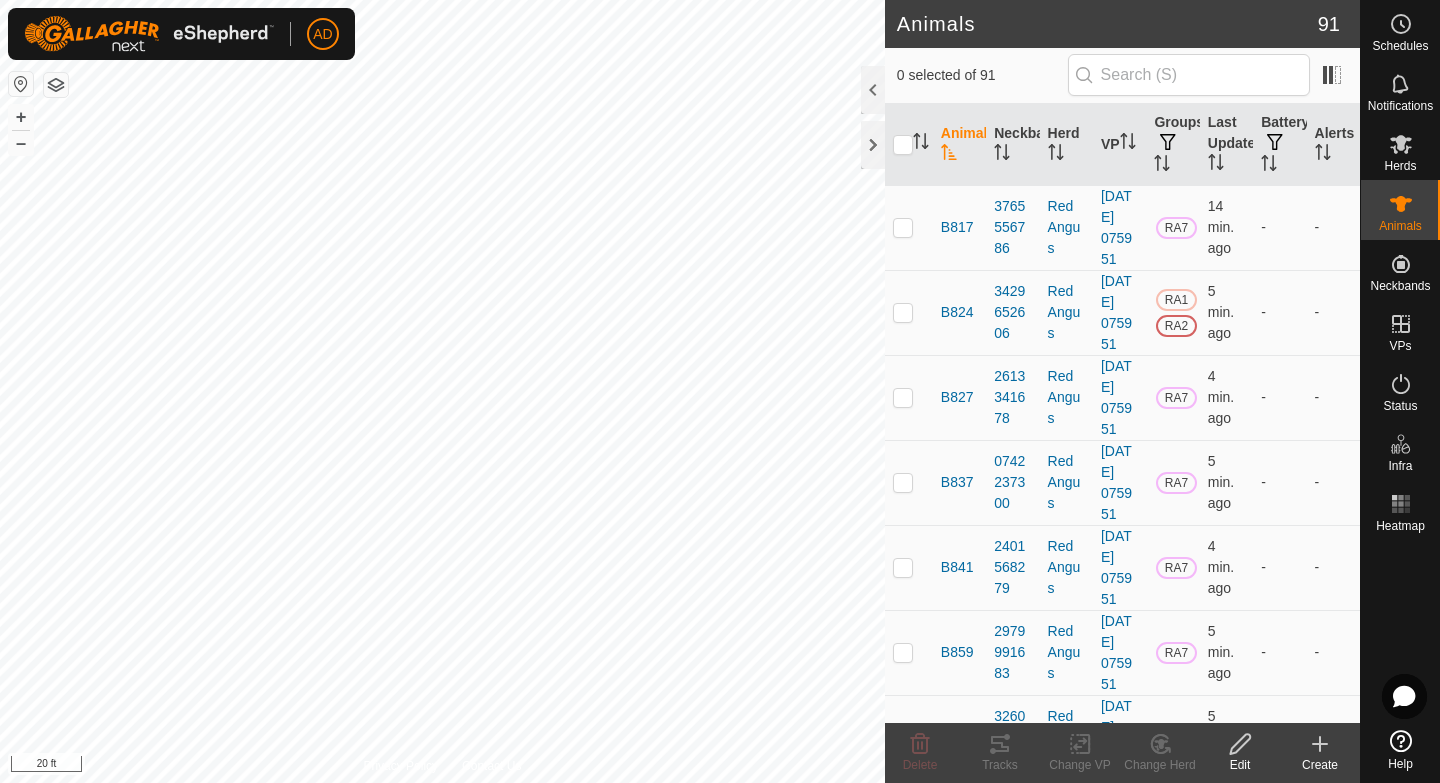 scroll, scrollTop: 0, scrollLeft: 0, axis: both 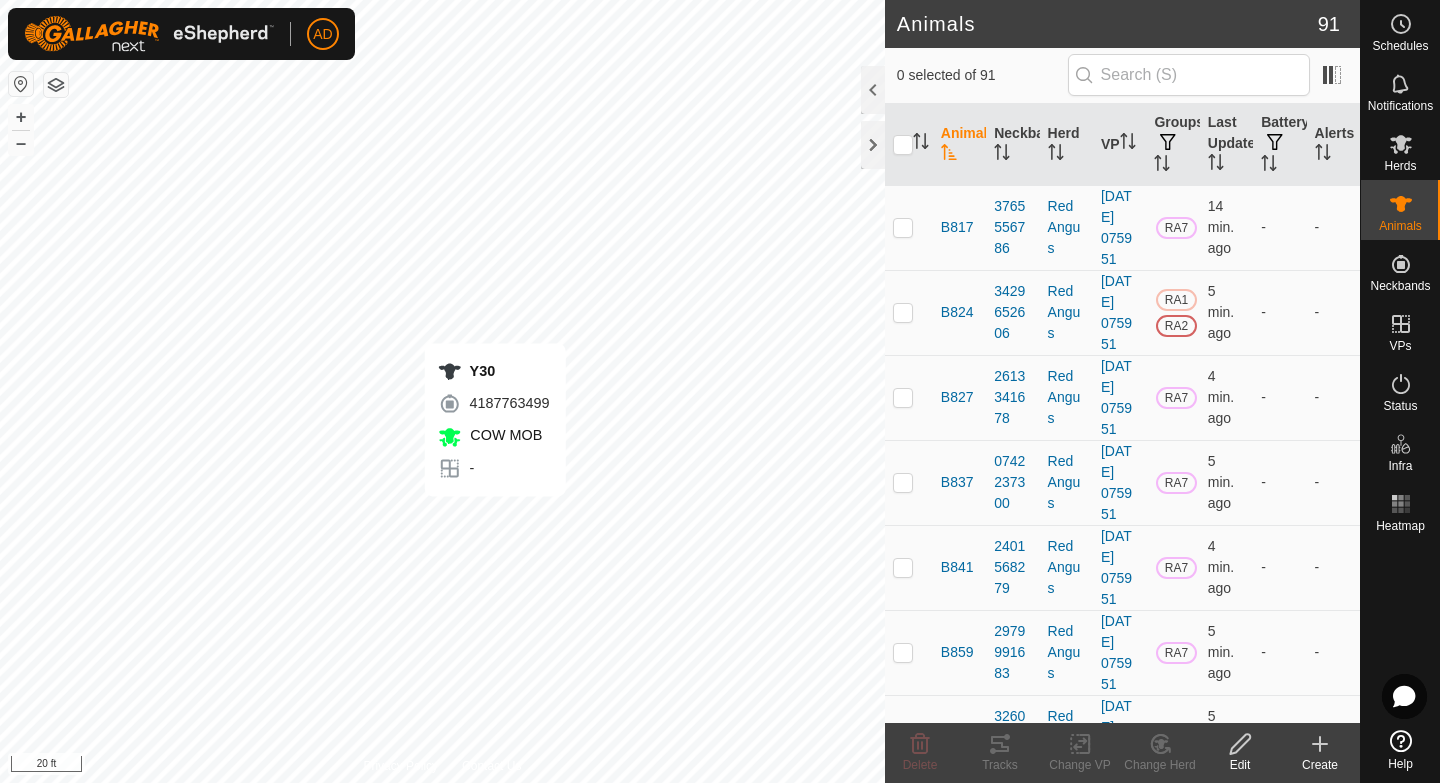 checkbox on "true" 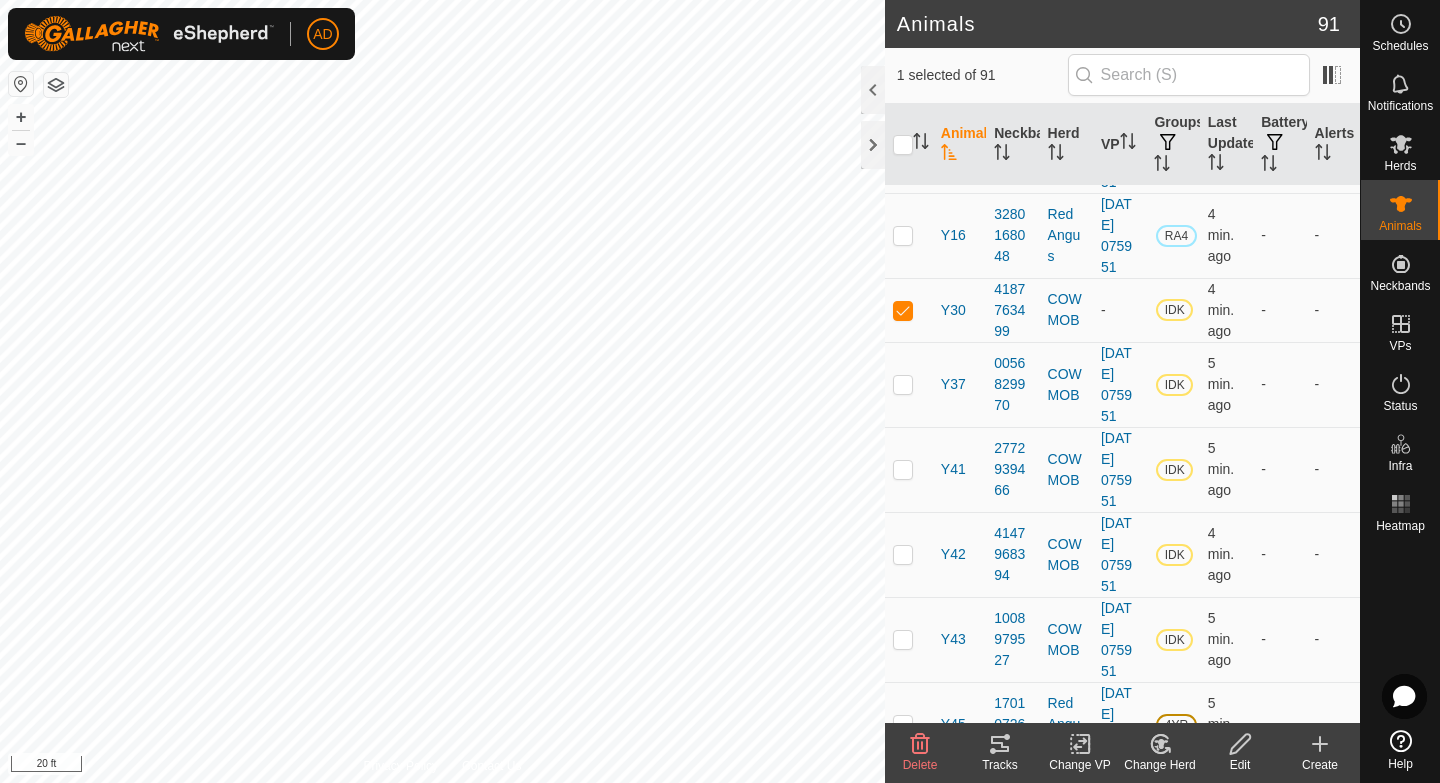 scroll, scrollTop: 6025, scrollLeft: 0, axis: vertical 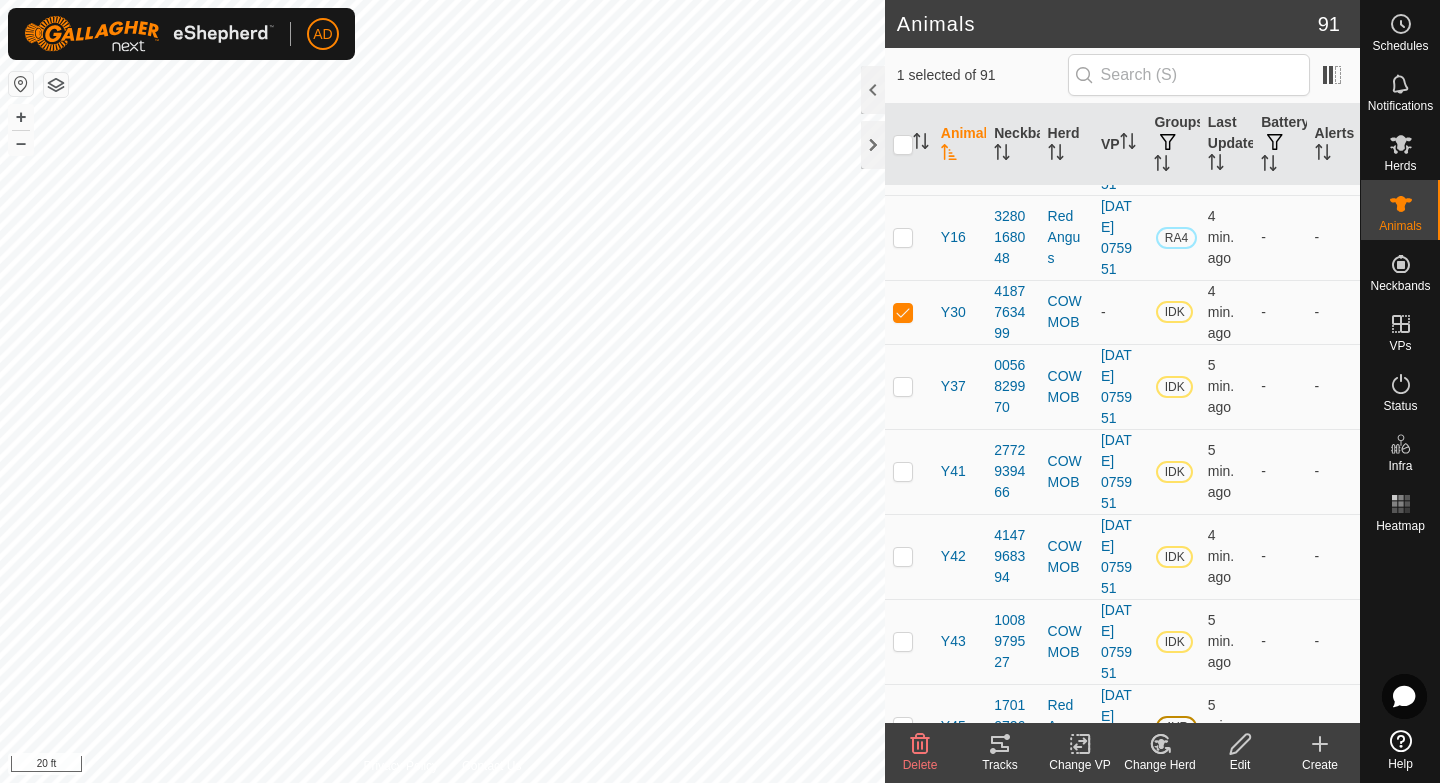 click on "Change VP" 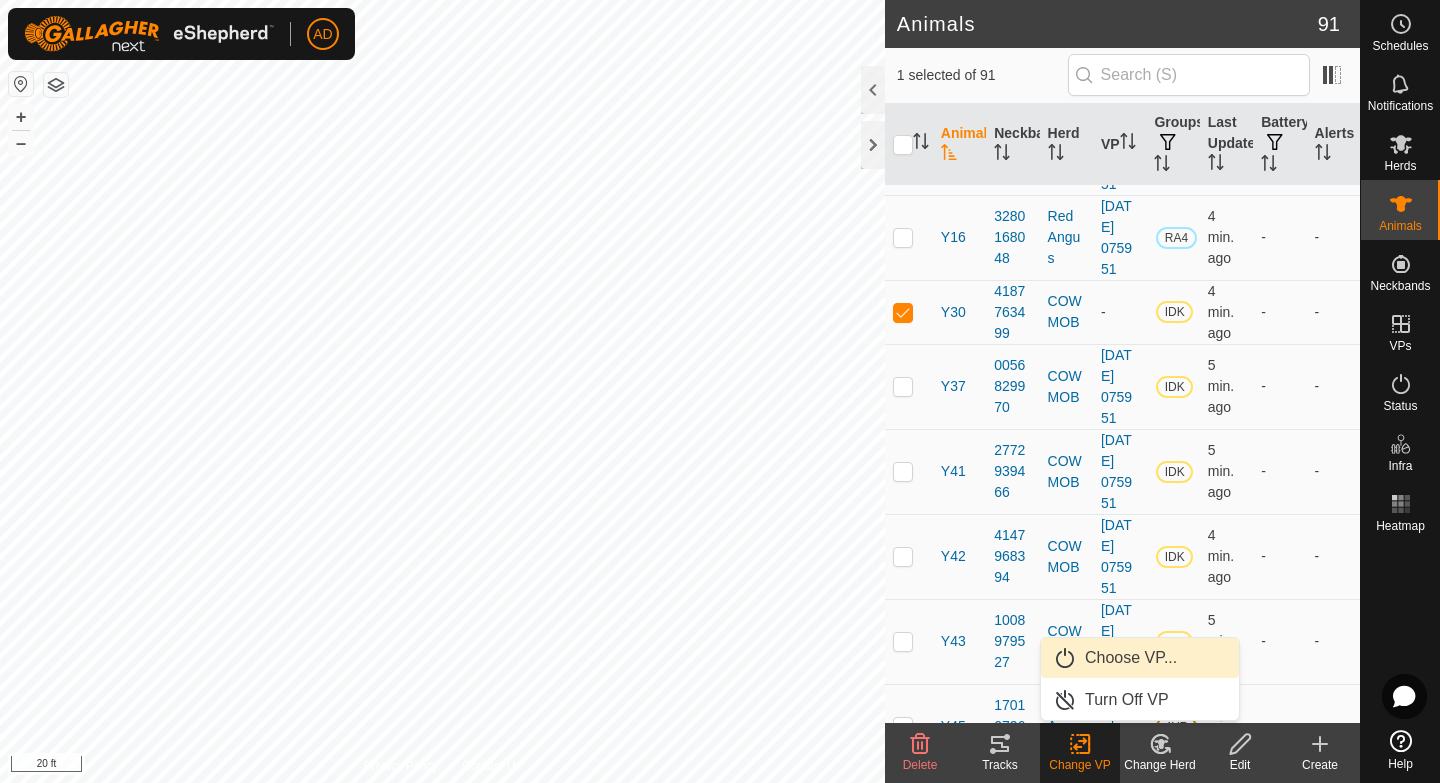 click on "Choose VP..." at bounding box center [1140, 658] 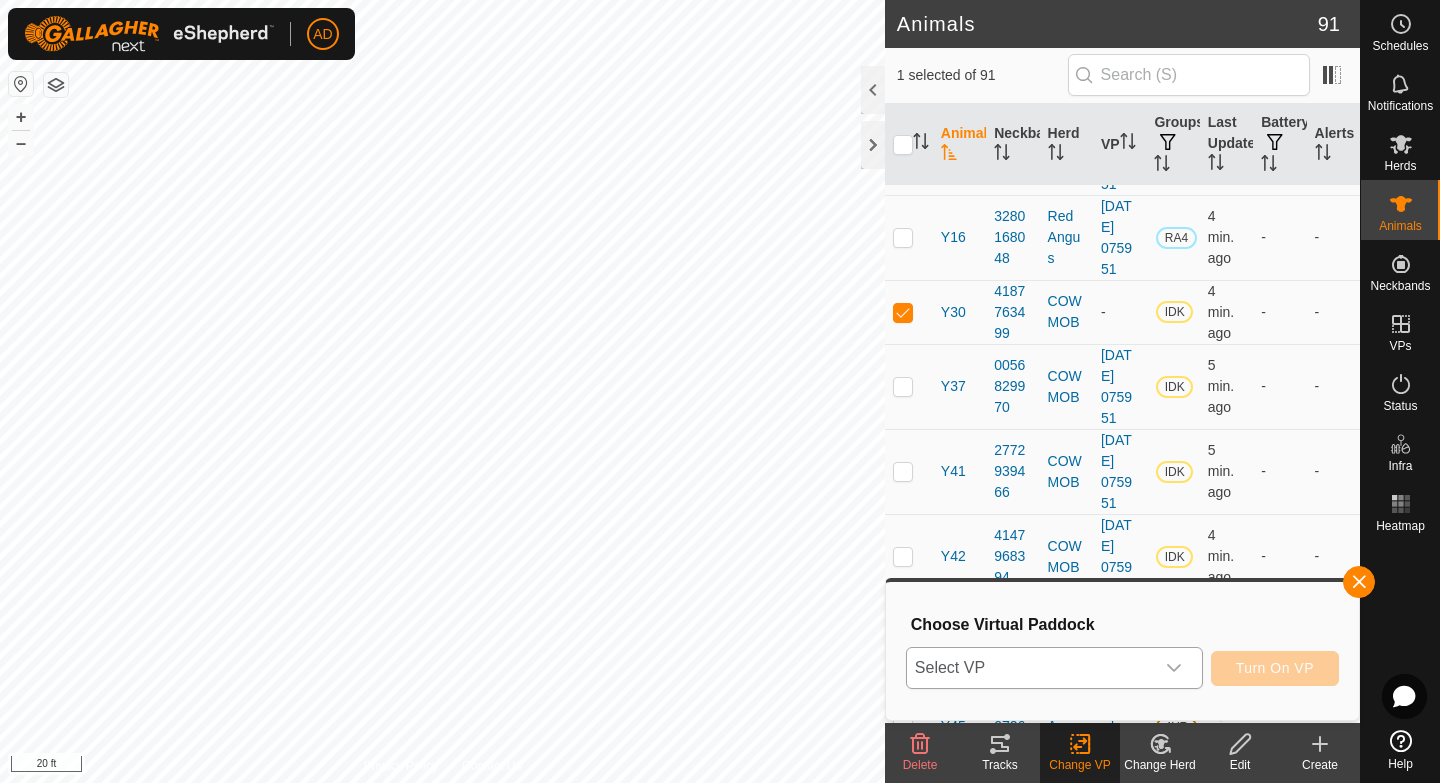 click on "Select VP" at bounding box center (1030, 668) 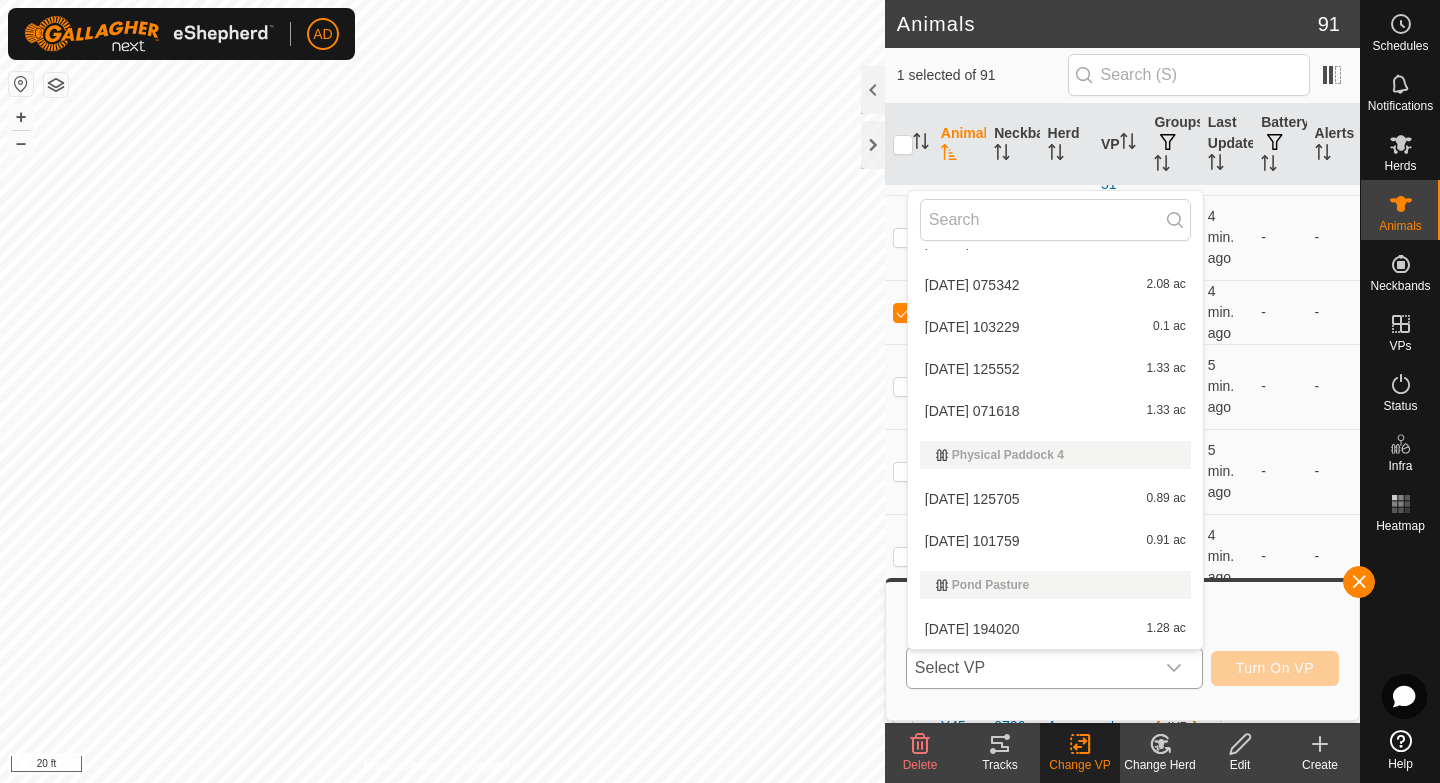 scroll, scrollTop: 2398, scrollLeft: 0, axis: vertical 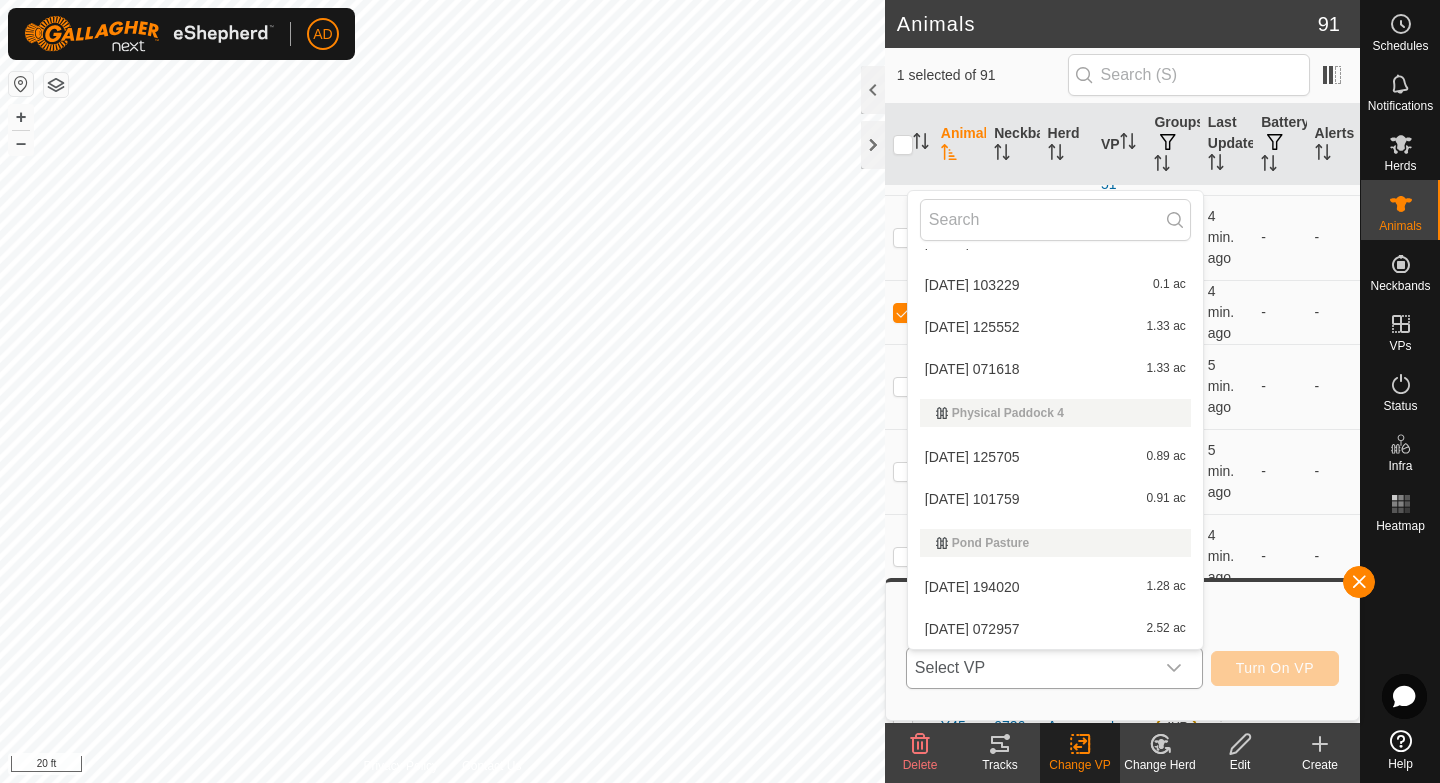 click on "[DATE] 101759  0.91 ac" at bounding box center [1055, 499] 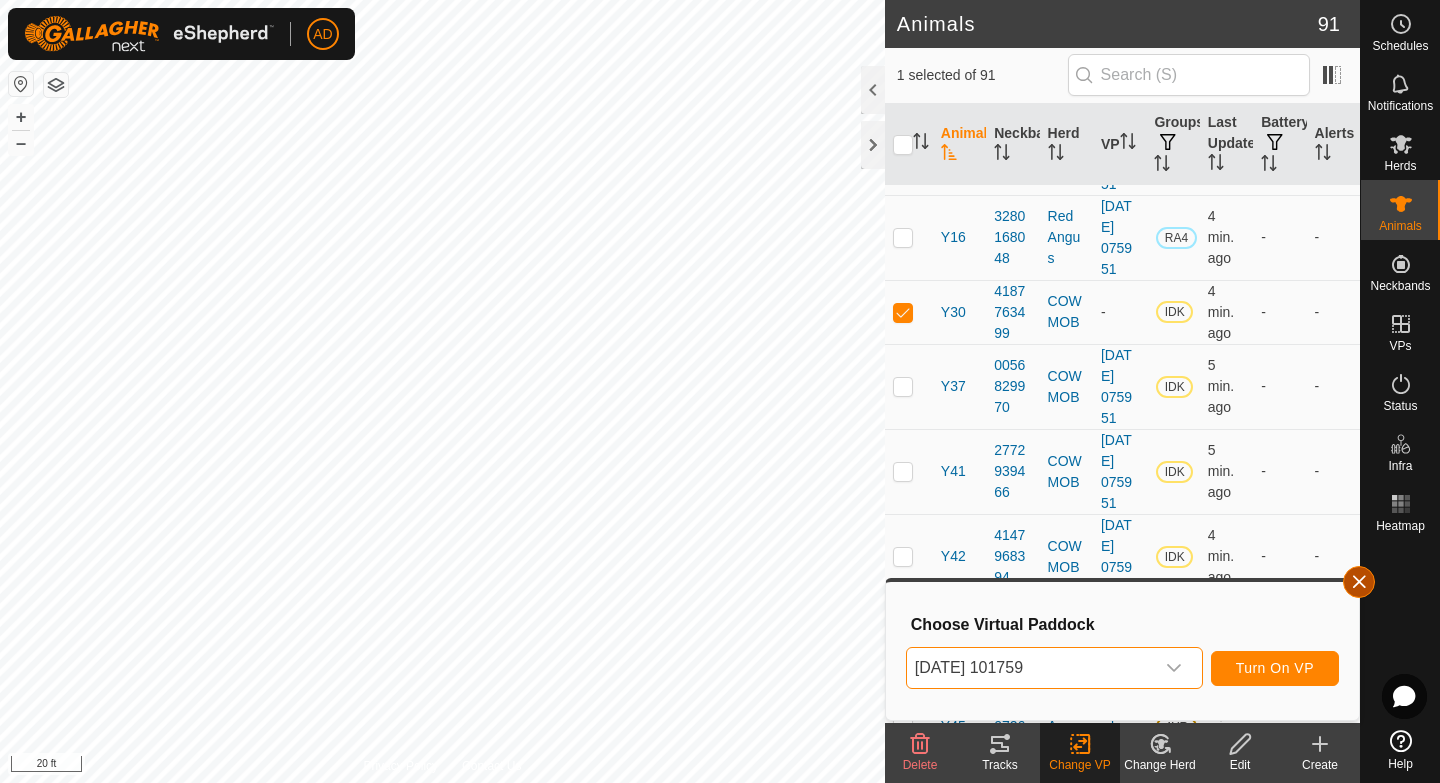 click at bounding box center [1359, 582] 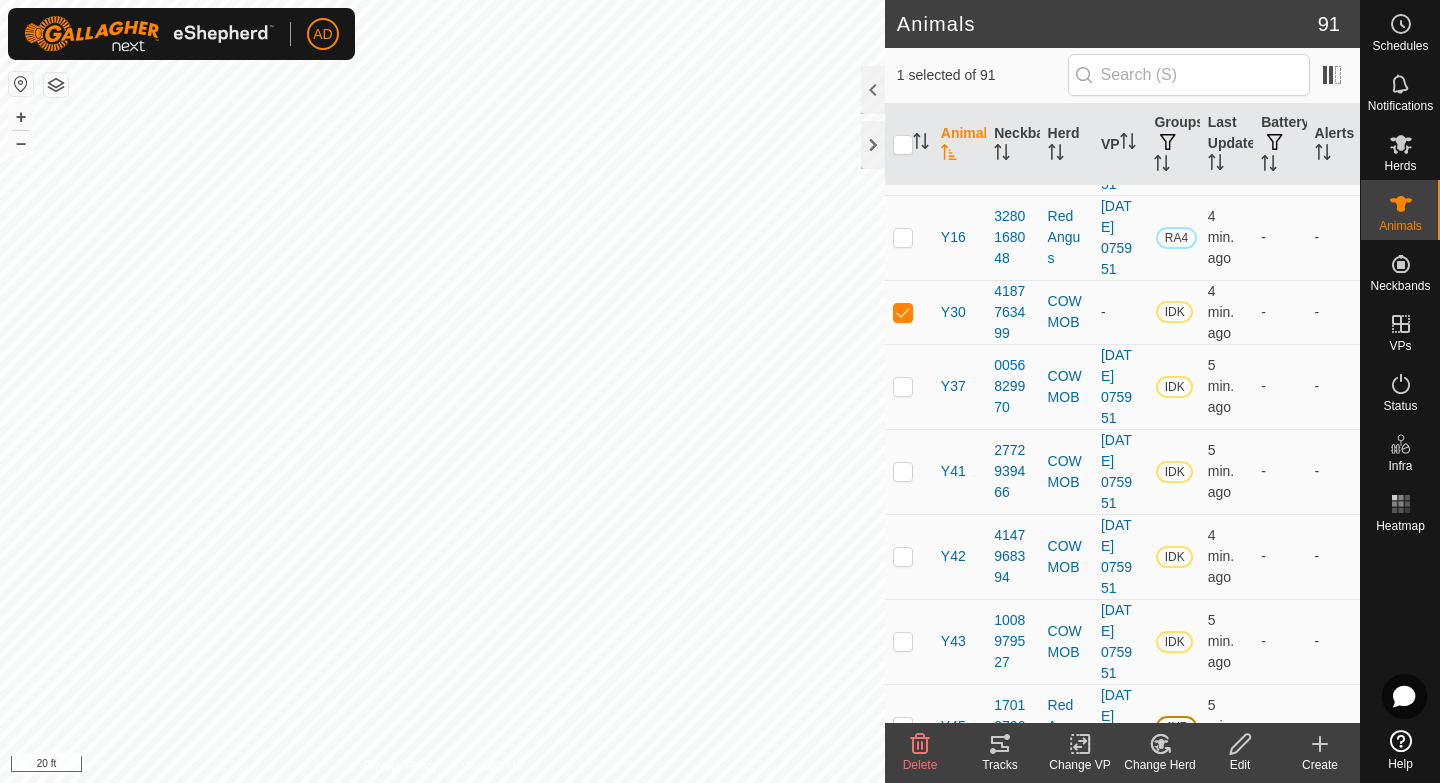 click on "Edit" 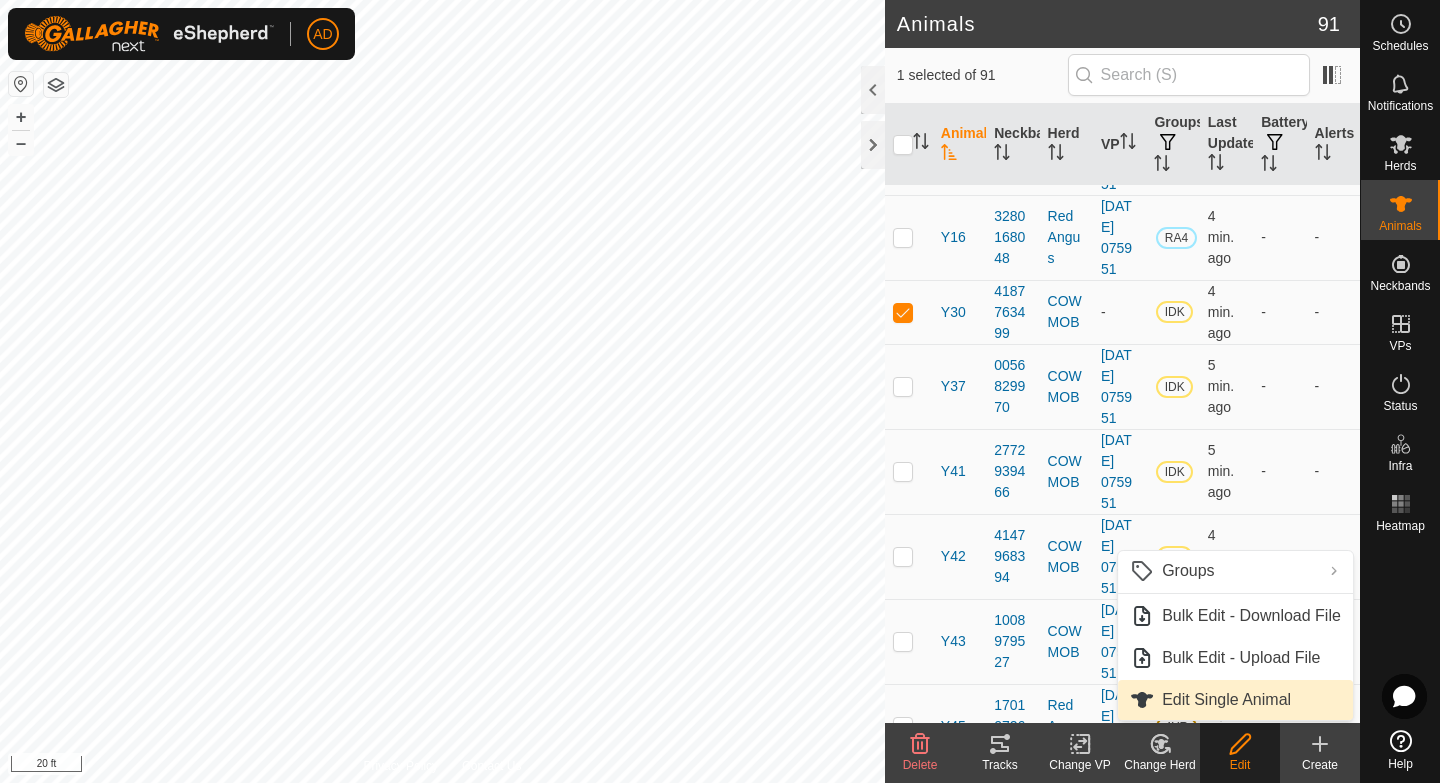 click on "Edit Single Animal" at bounding box center (1226, 700) 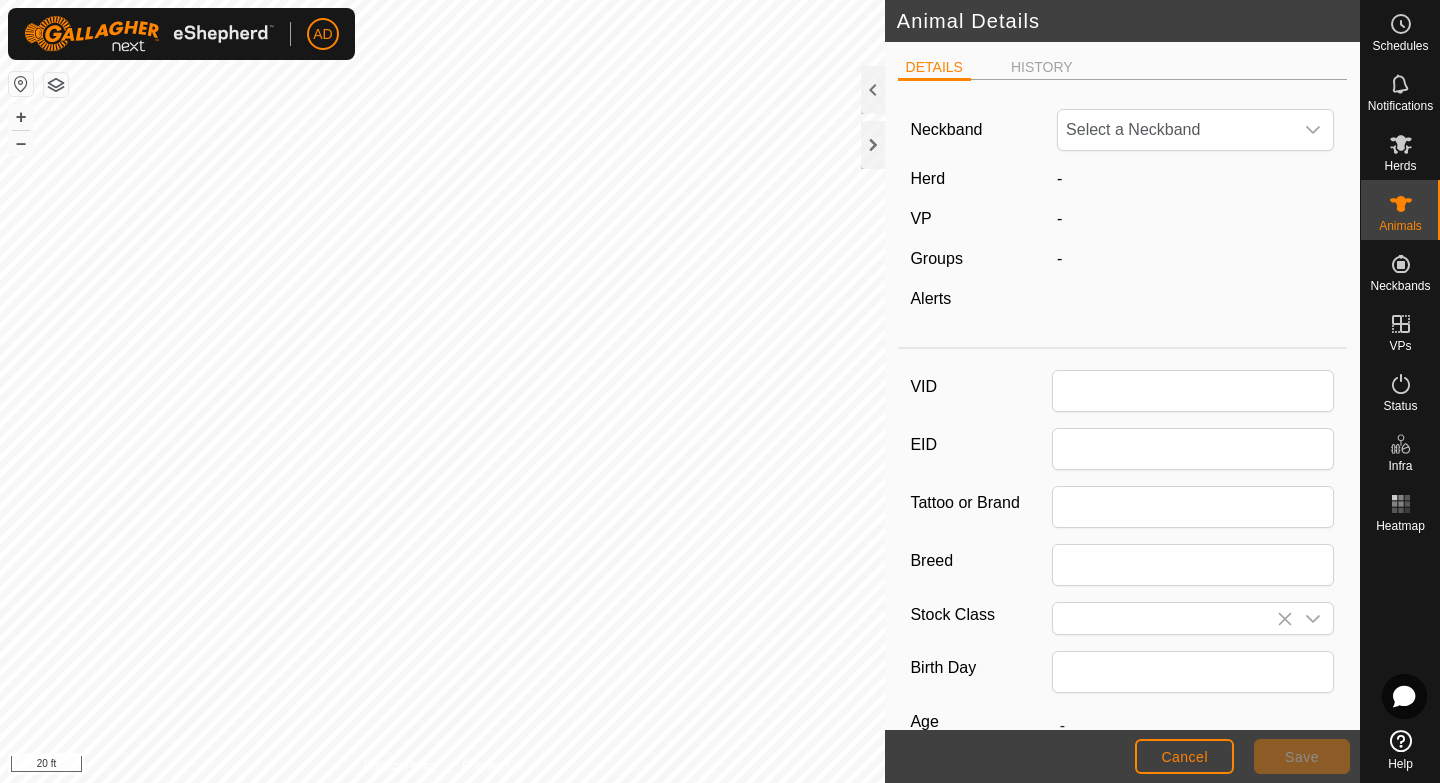 type on "Y30" 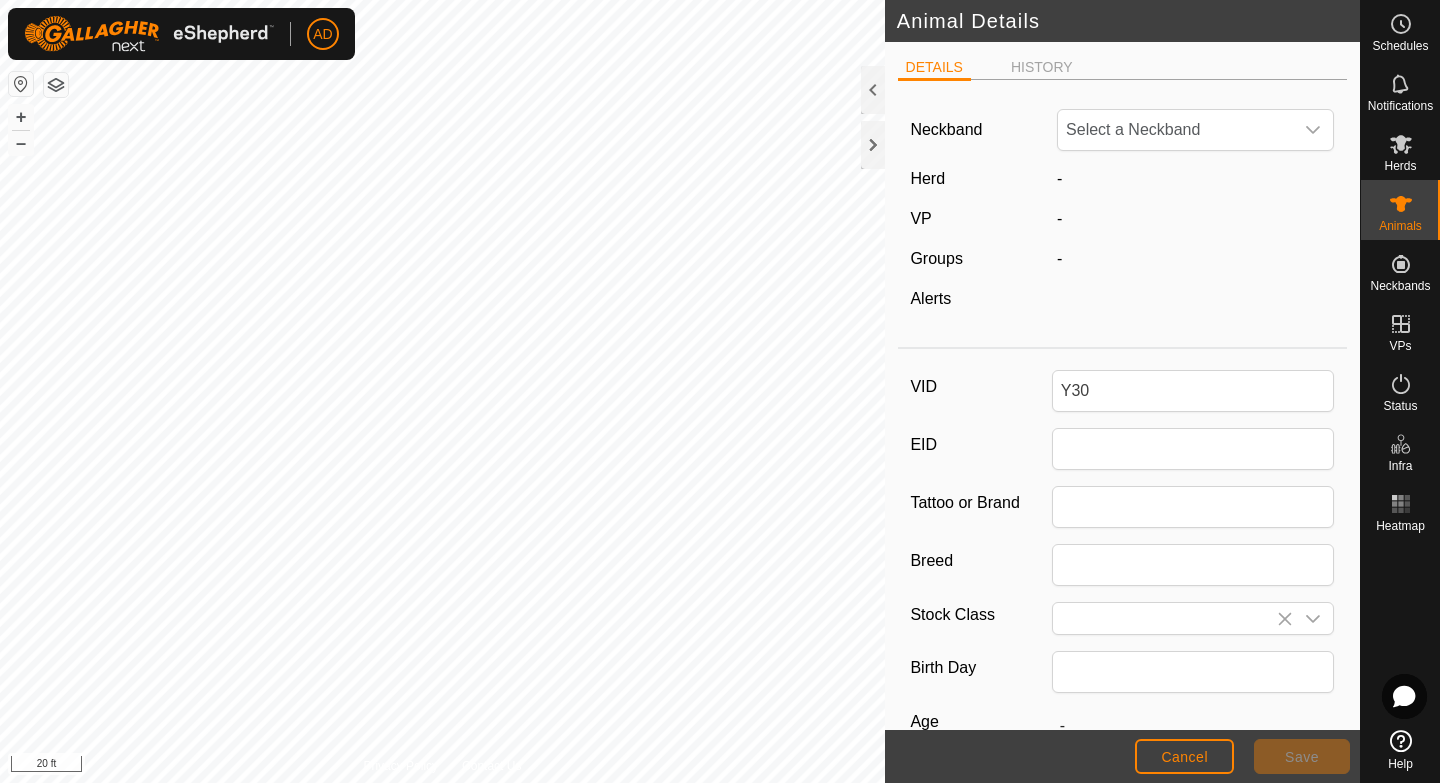 type 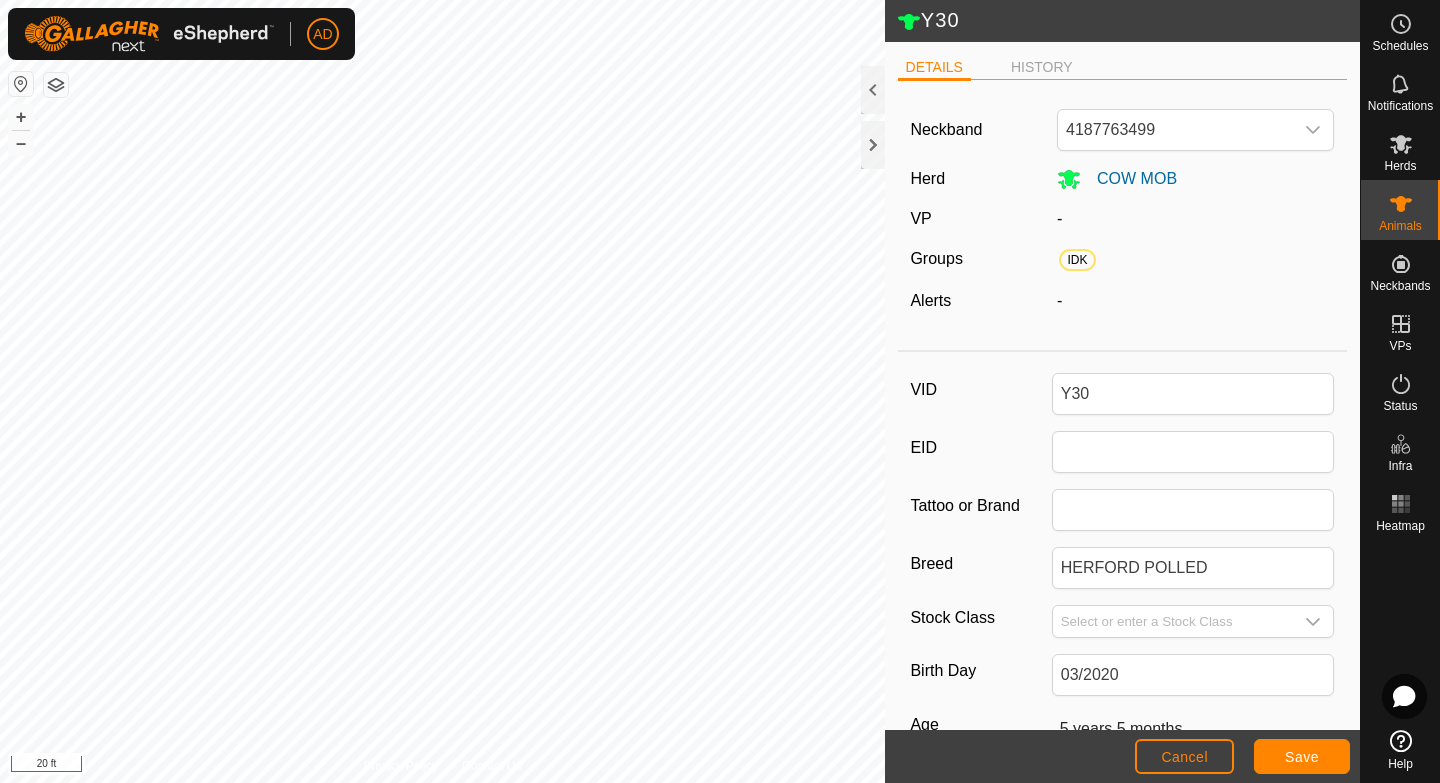 scroll, scrollTop: 250, scrollLeft: 0, axis: vertical 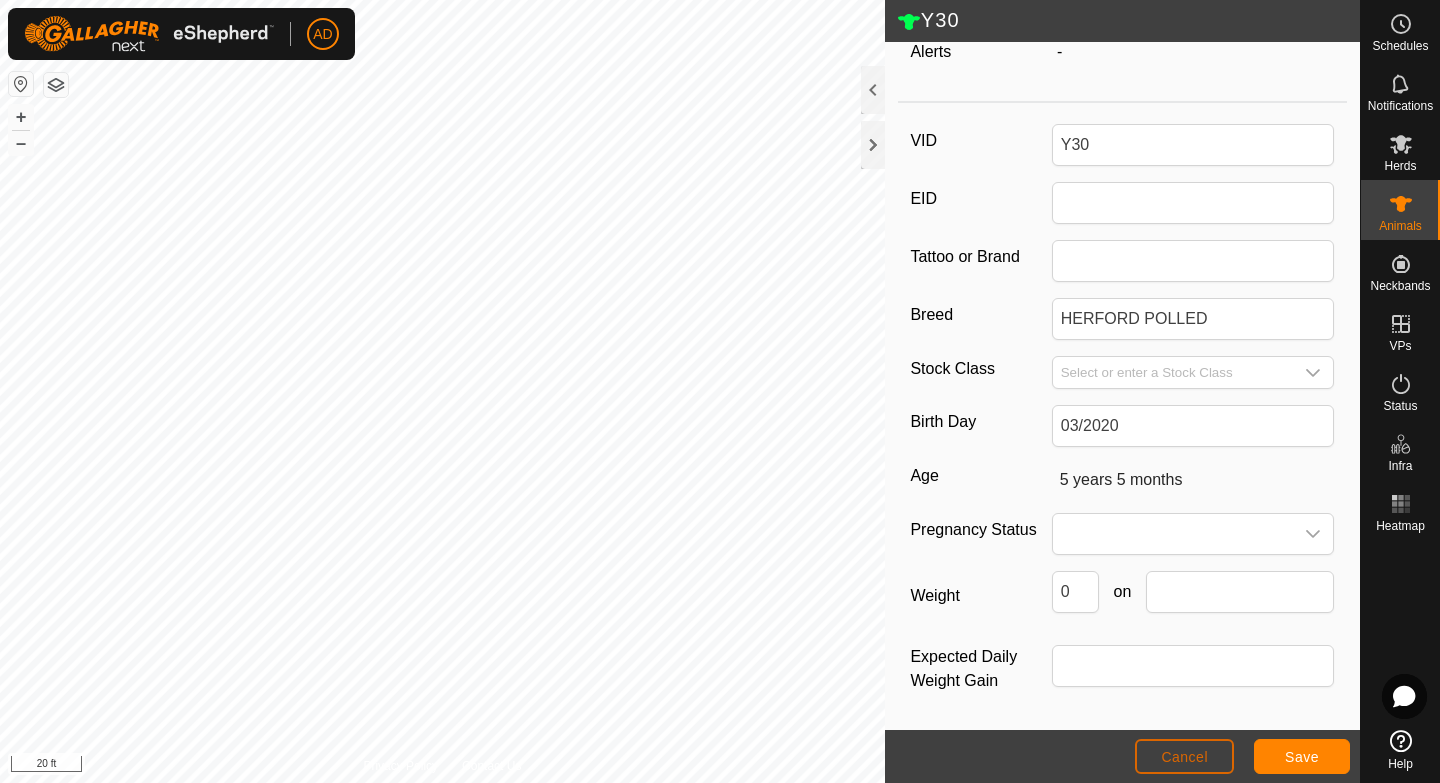 click on "Cancel" 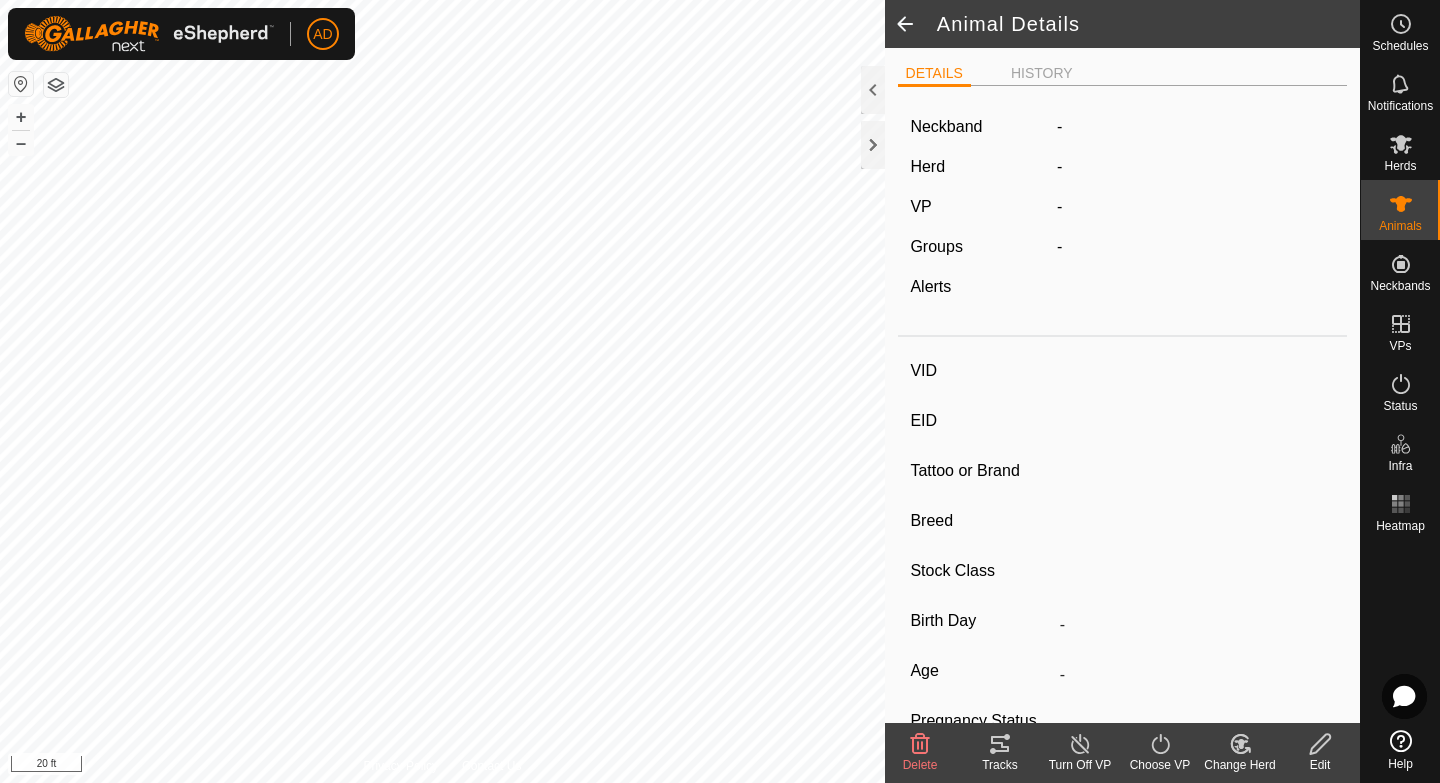 type on "Y30" 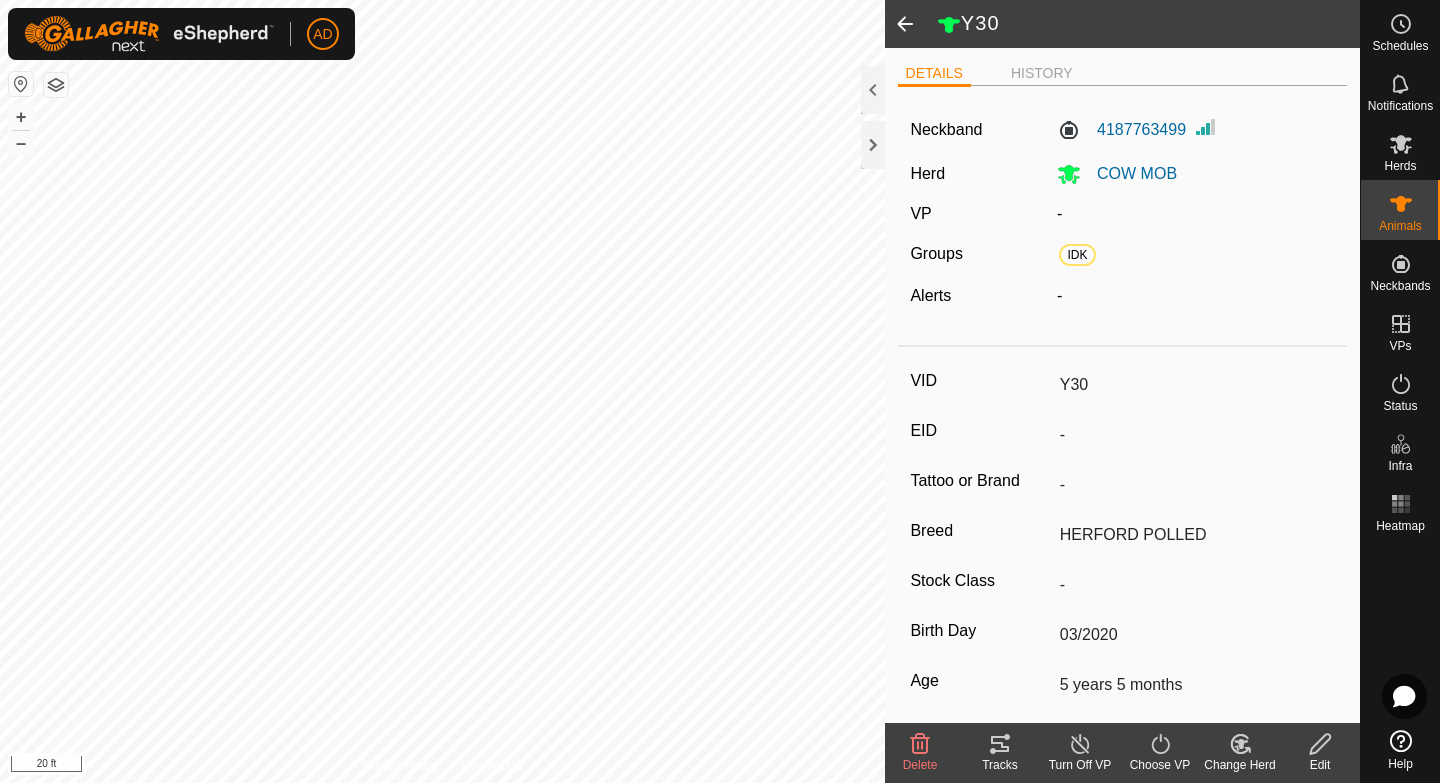 click on "Choose VP" 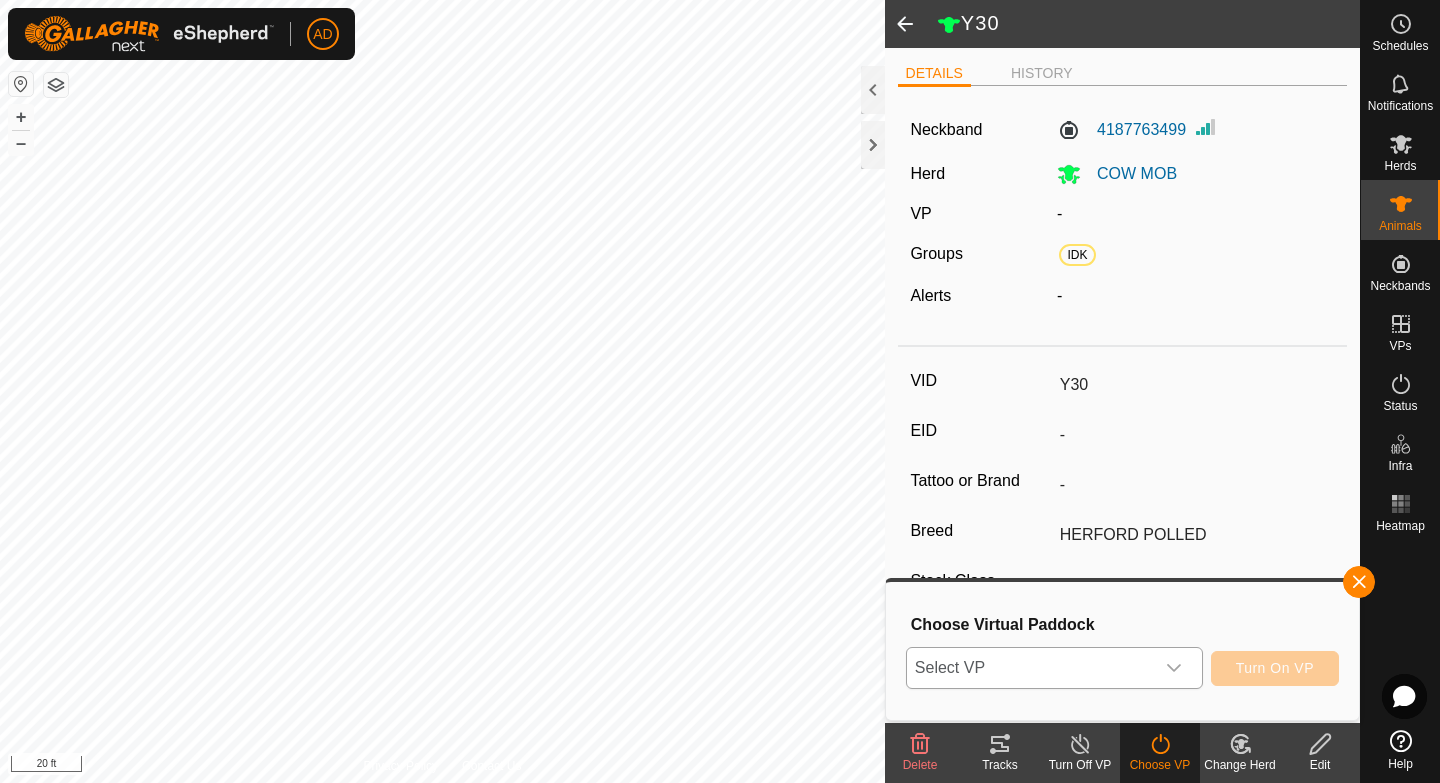click on "Select VP" at bounding box center (1030, 668) 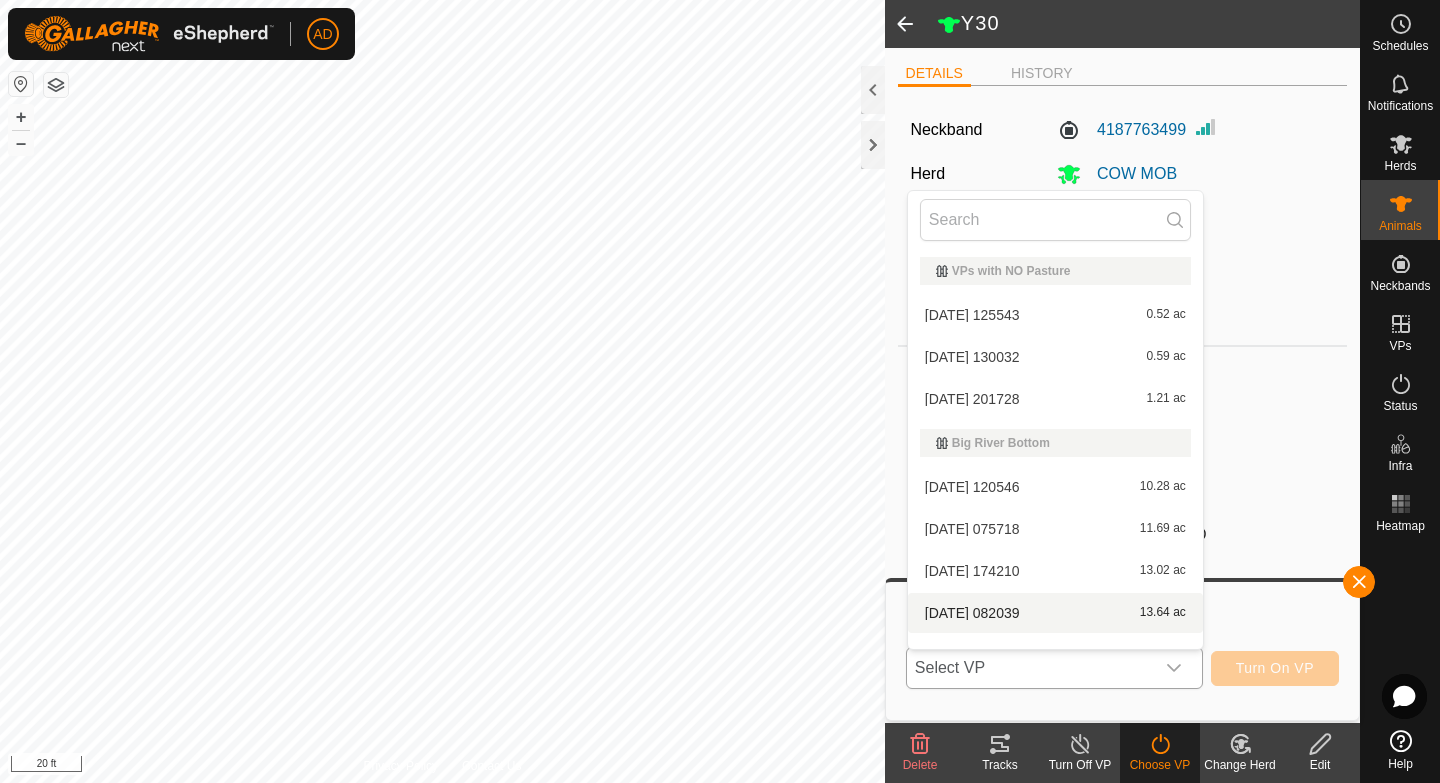 scroll, scrollTop: 26, scrollLeft: 0, axis: vertical 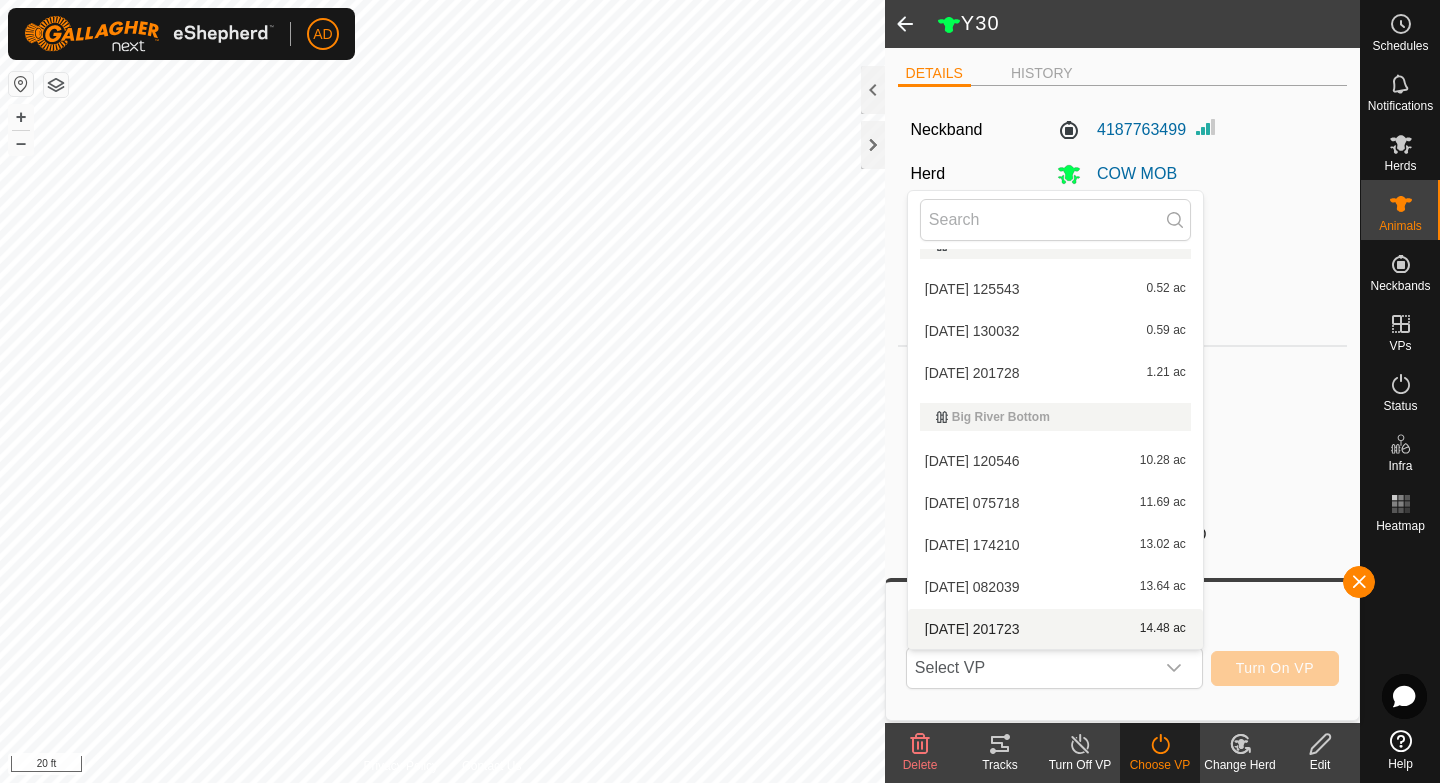 click on "Choose Virtual Paddock Select VP VPs with NO Pasture 2025-07-16 125543  0.52 ac  2025-07-16 130032  0.59 ac  2025-07-16 201728  1.21 ac  Big River Bottom 2025-06-22 120546  10.28 ac  2025-06-23 075718  11.69 ac  2025-06-23 174210  13.02 ac  2025-06-24 082039  13.64 ac  2025-06-24 201723  14.48 ac  2025-06-24 201852  16.46 ac  2025-06-25 170207  18.43 ac  2025-06-25 170420  19.1 ac  2025-06-26 092729  20.66 ac  2025-06-28 073602  24.24 ac  2025-06-29 135802  25.9 ac  2025-06-30 142625  14.55 ac  2025-07-01 121045  14.58 ac  2025-07-02 082411  14.58 ac  2025-07-02 085339  2.57 ac  2025-07-02 162517  3.16 ac  2025-07-02 162601  3.04 ac  2025-07-03 111130  3.04 ac  Front Pasture 2025-07-16 210733  0.05 ac  mobile home 2025-07-17 075951  0.17 ac  Old Bottom Hay Field 2025-07-02 085449  4.1 ac  2025-07-03 162623  4.08 ac  2025-07-03 183012  4.1 ac  2025-07-04 081130  4.79 ac  2025-07-04 081341  5.61 ac  2025-07-04 081640  3.24 ac  2025-07-04 111642  2.32 ac  2025-07-05 135754  3.61 ac  2025-07-05 184326  4.32 ac" at bounding box center (1122, 651) 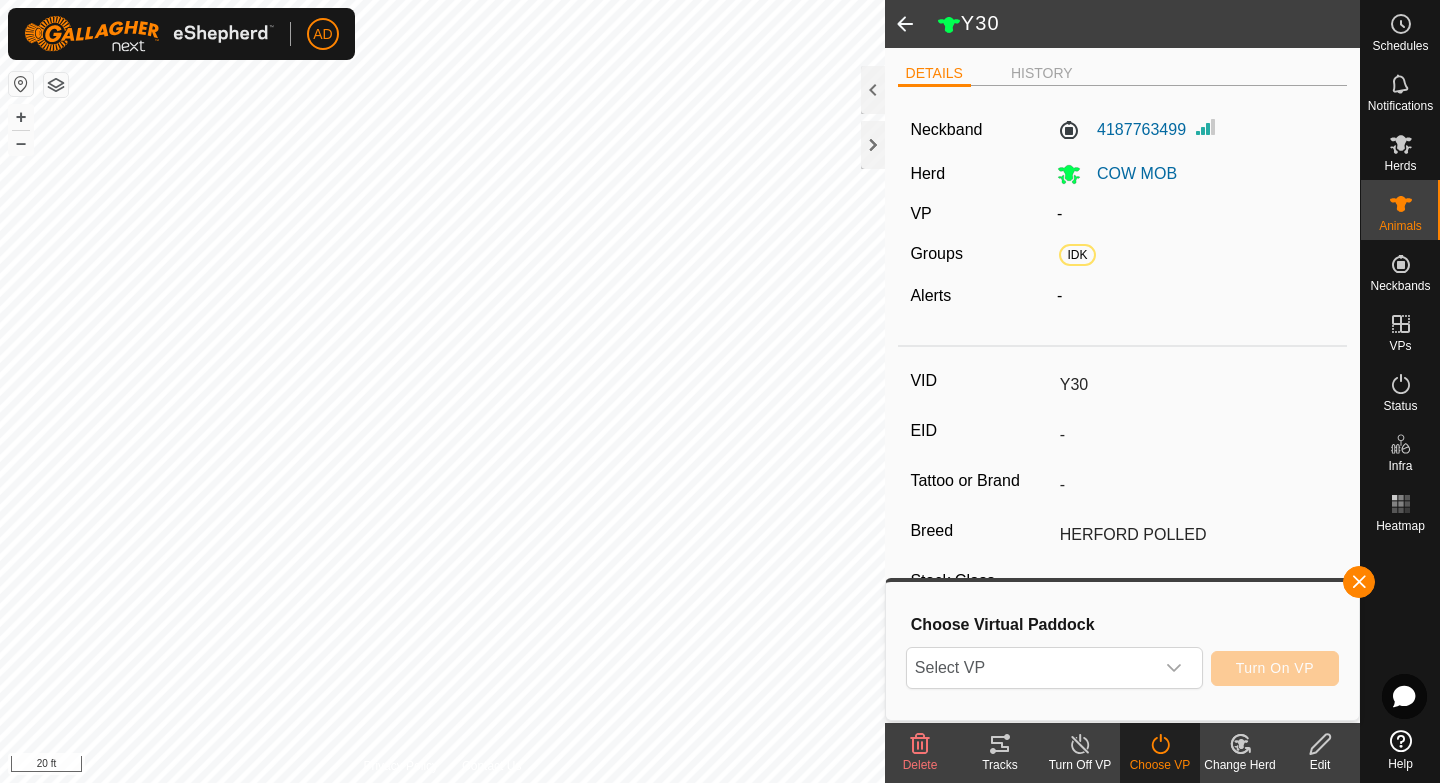 click 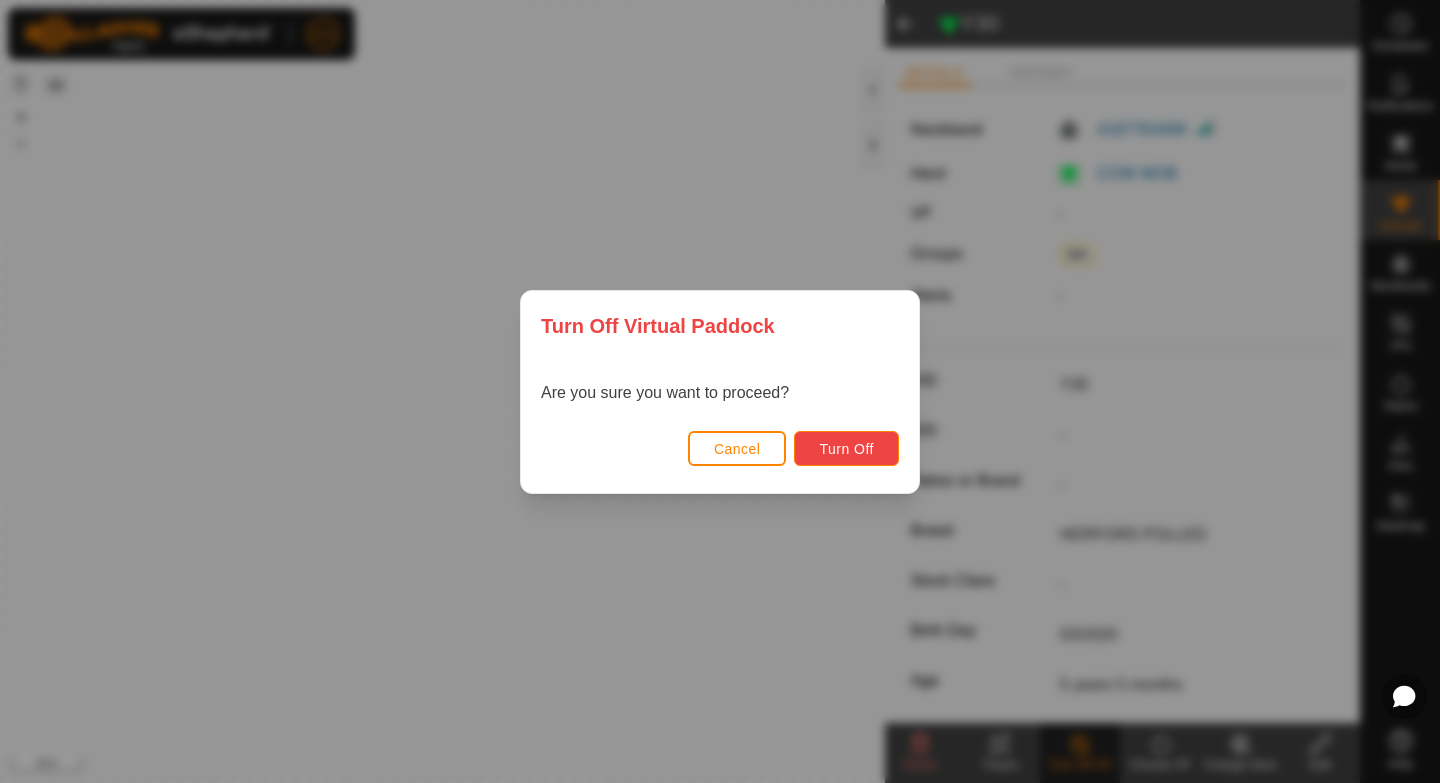 click on "Turn Off" at bounding box center [846, 449] 